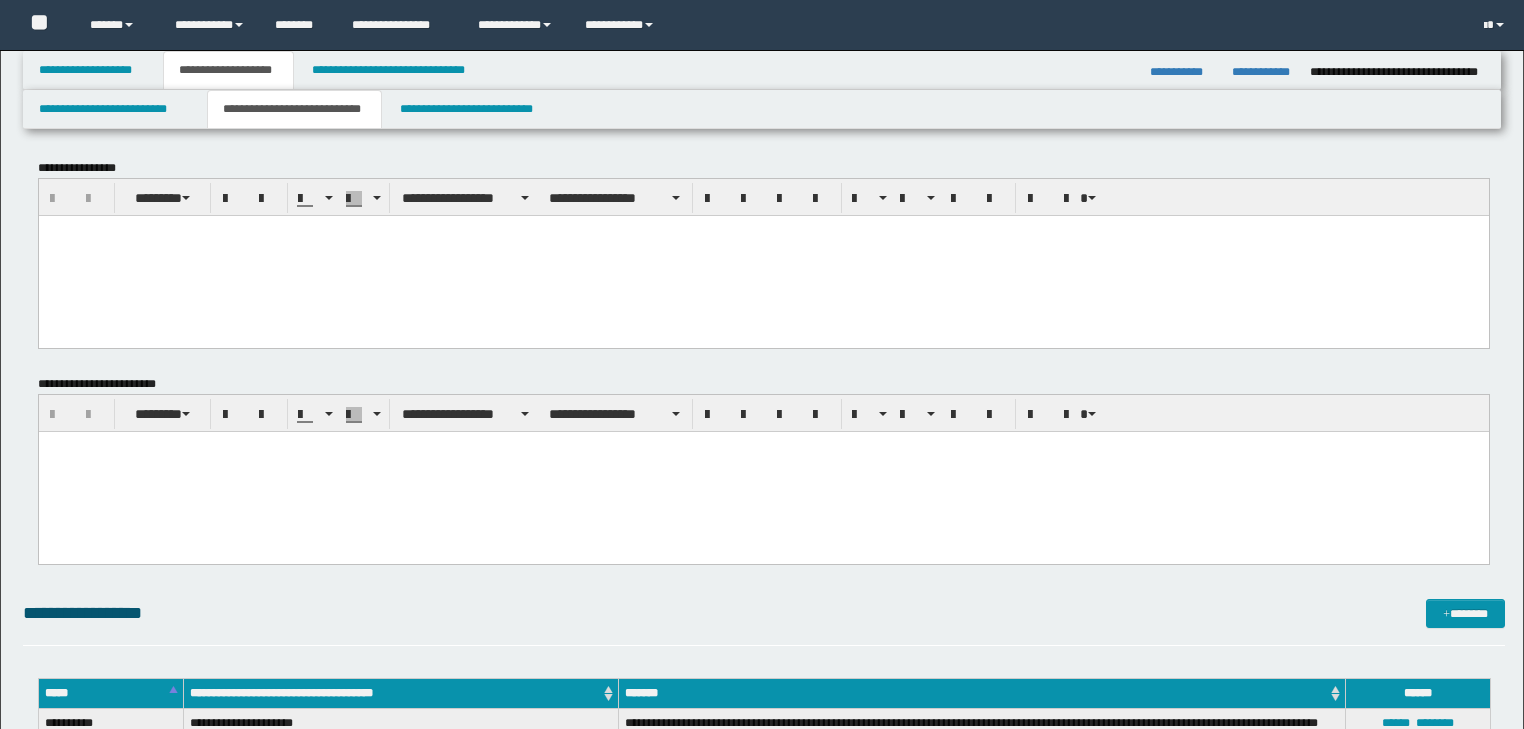 scroll, scrollTop: 2626, scrollLeft: 0, axis: vertical 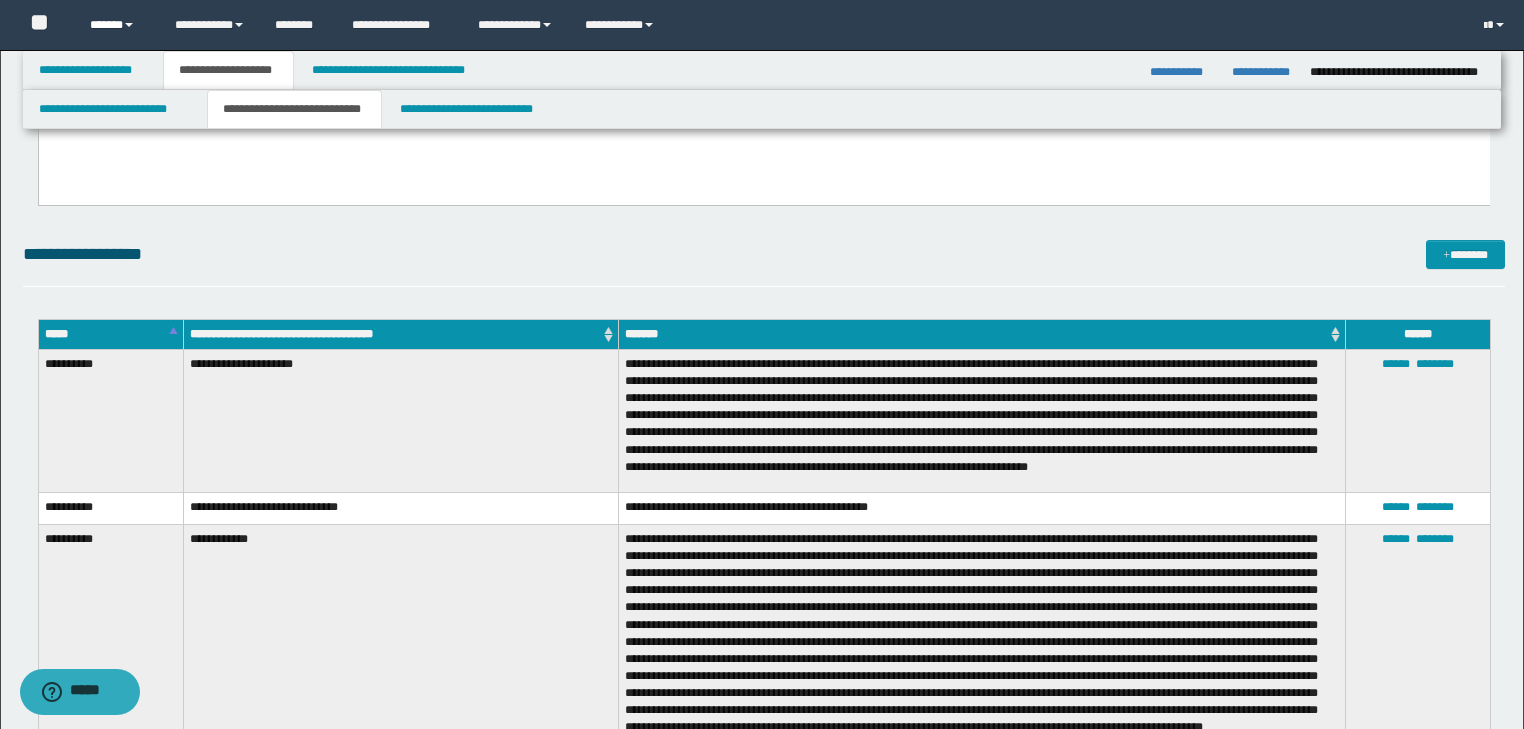click on "******" at bounding box center (117, 25) 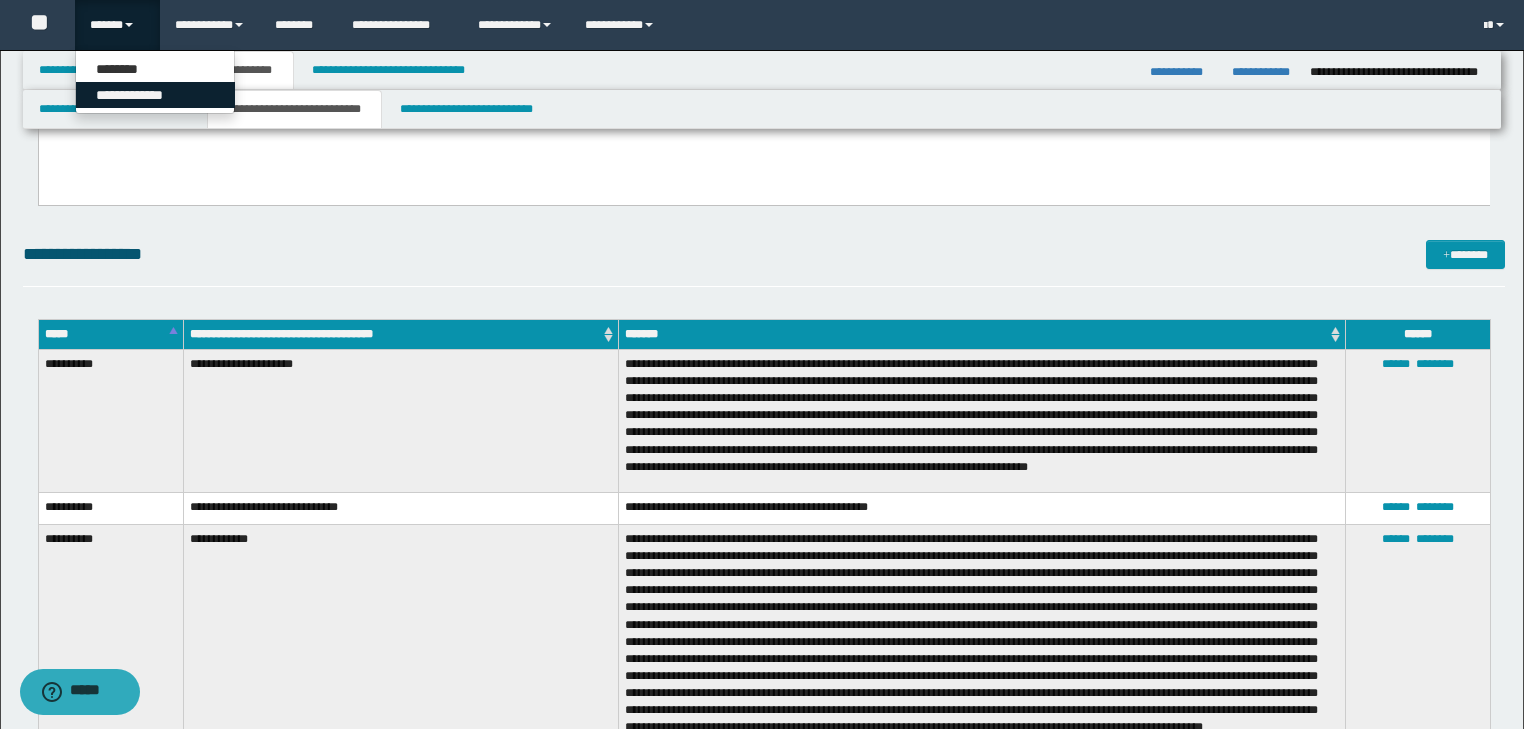 click on "**********" at bounding box center [155, 95] 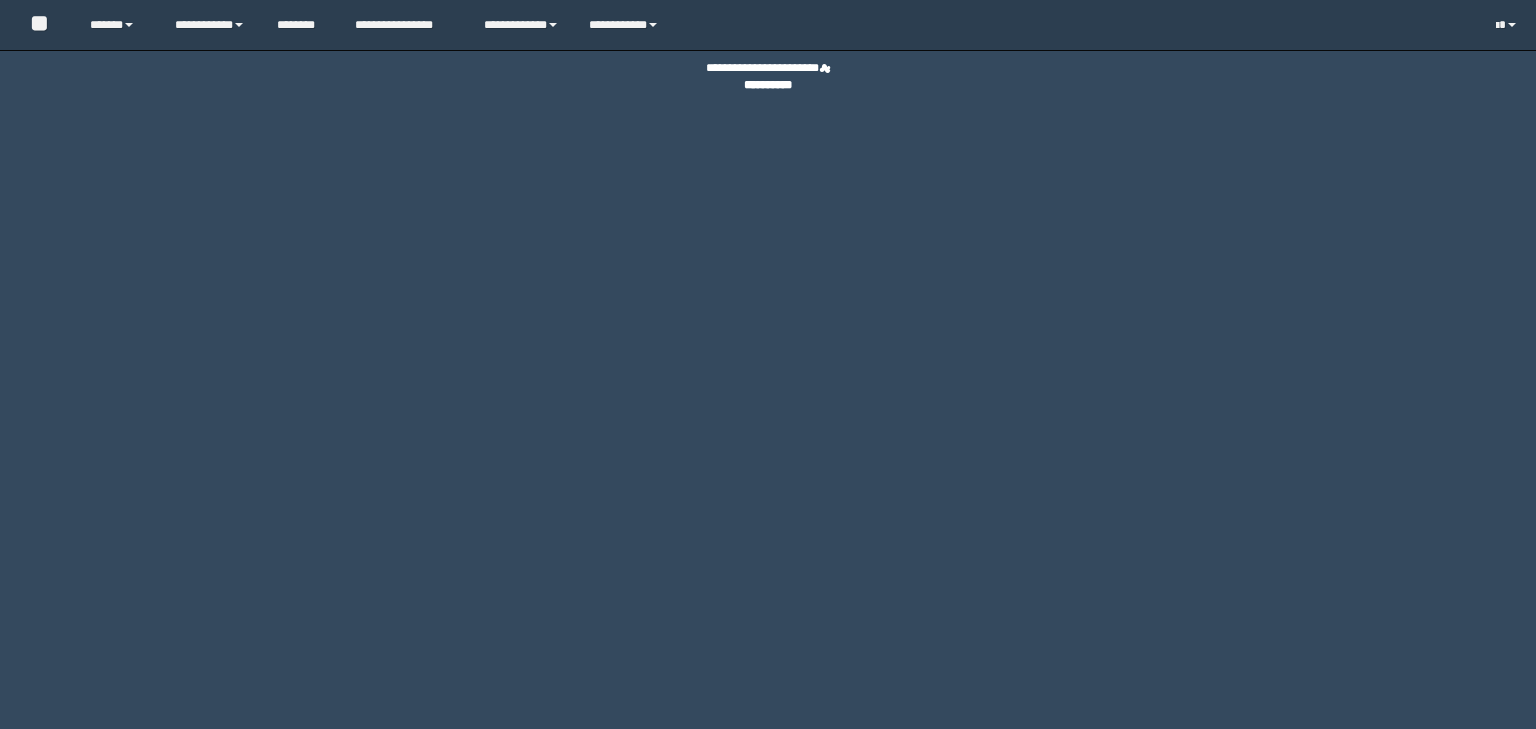scroll, scrollTop: 0, scrollLeft: 0, axis: both 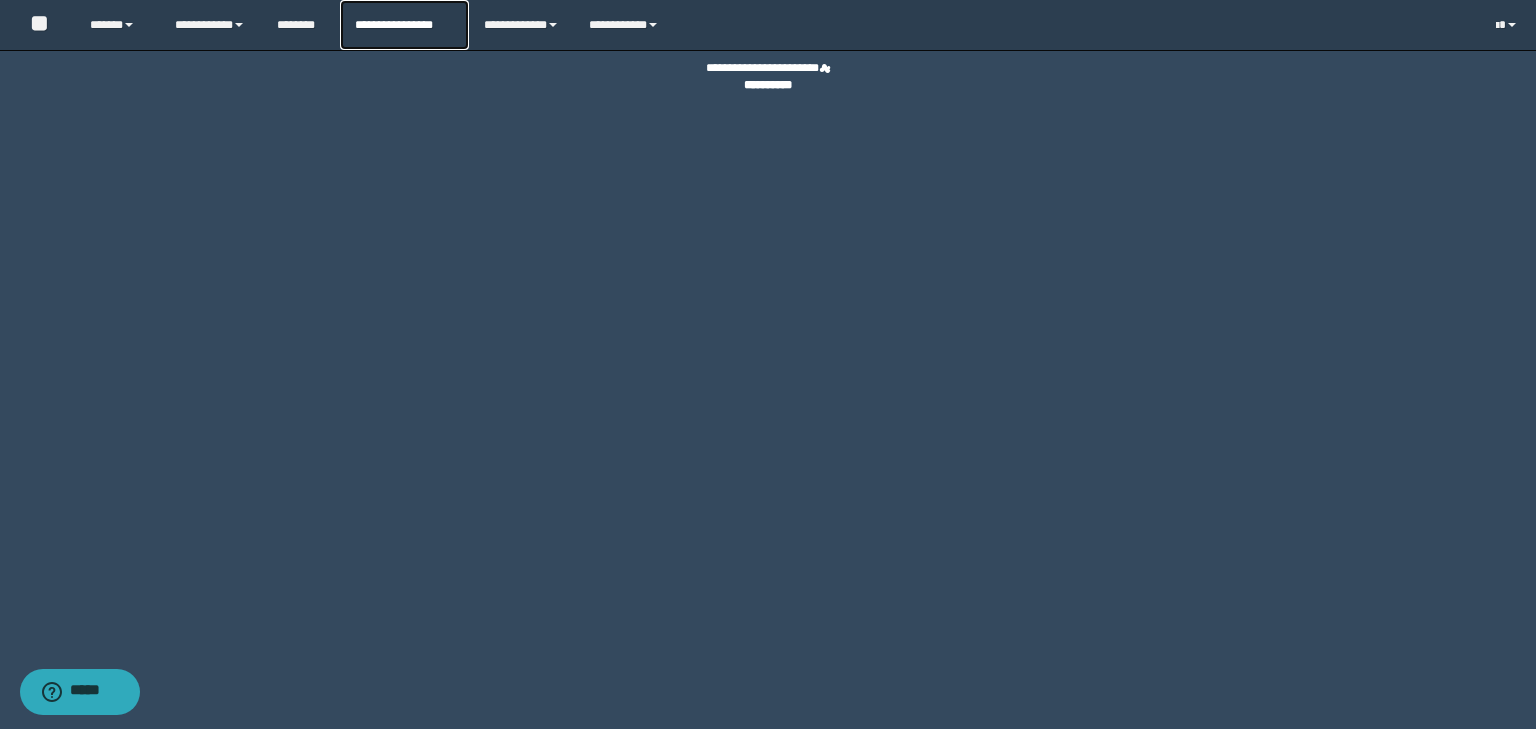 click on "**********" at bounding box center [404, 25] 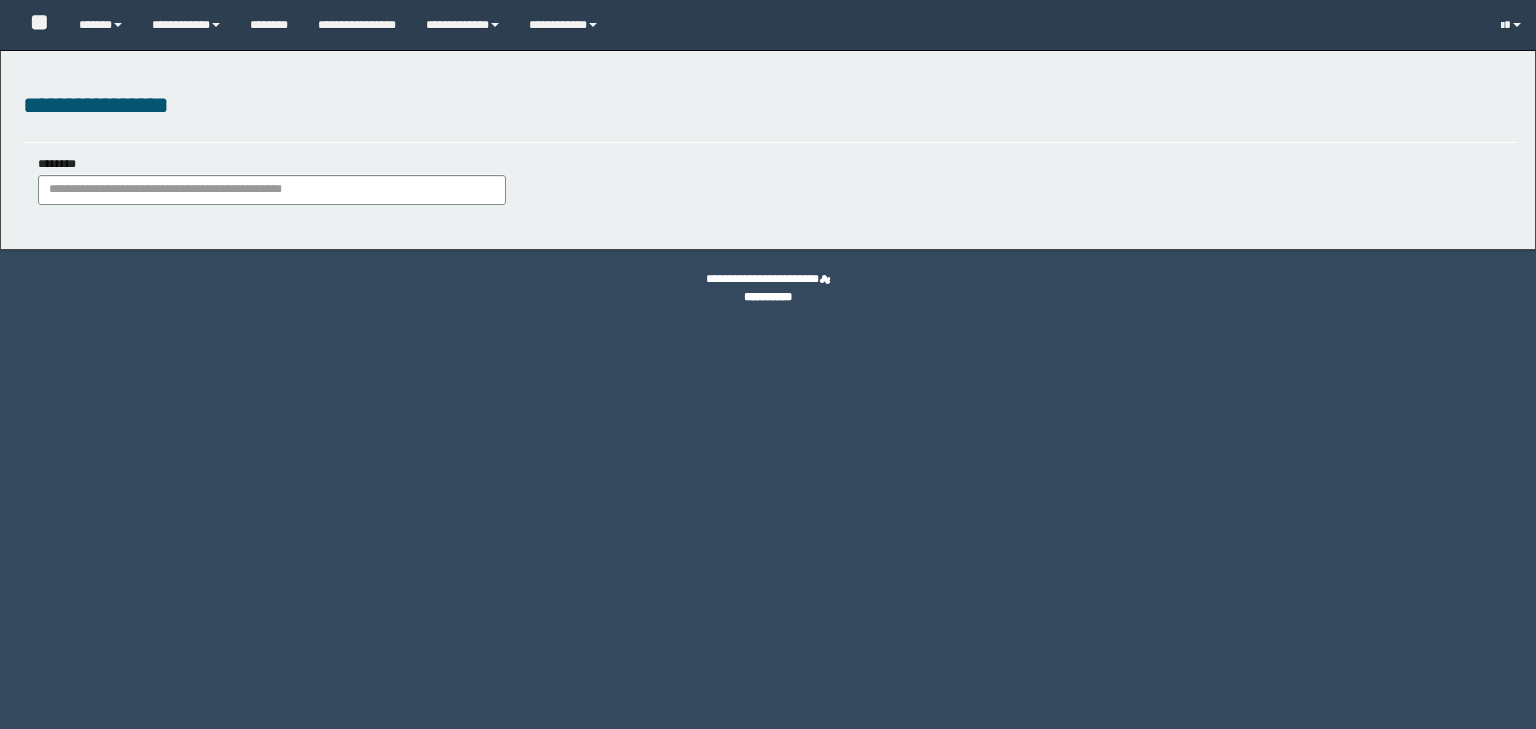 scroll, scrollTop: 0, scrollLeft: 0, axis: both 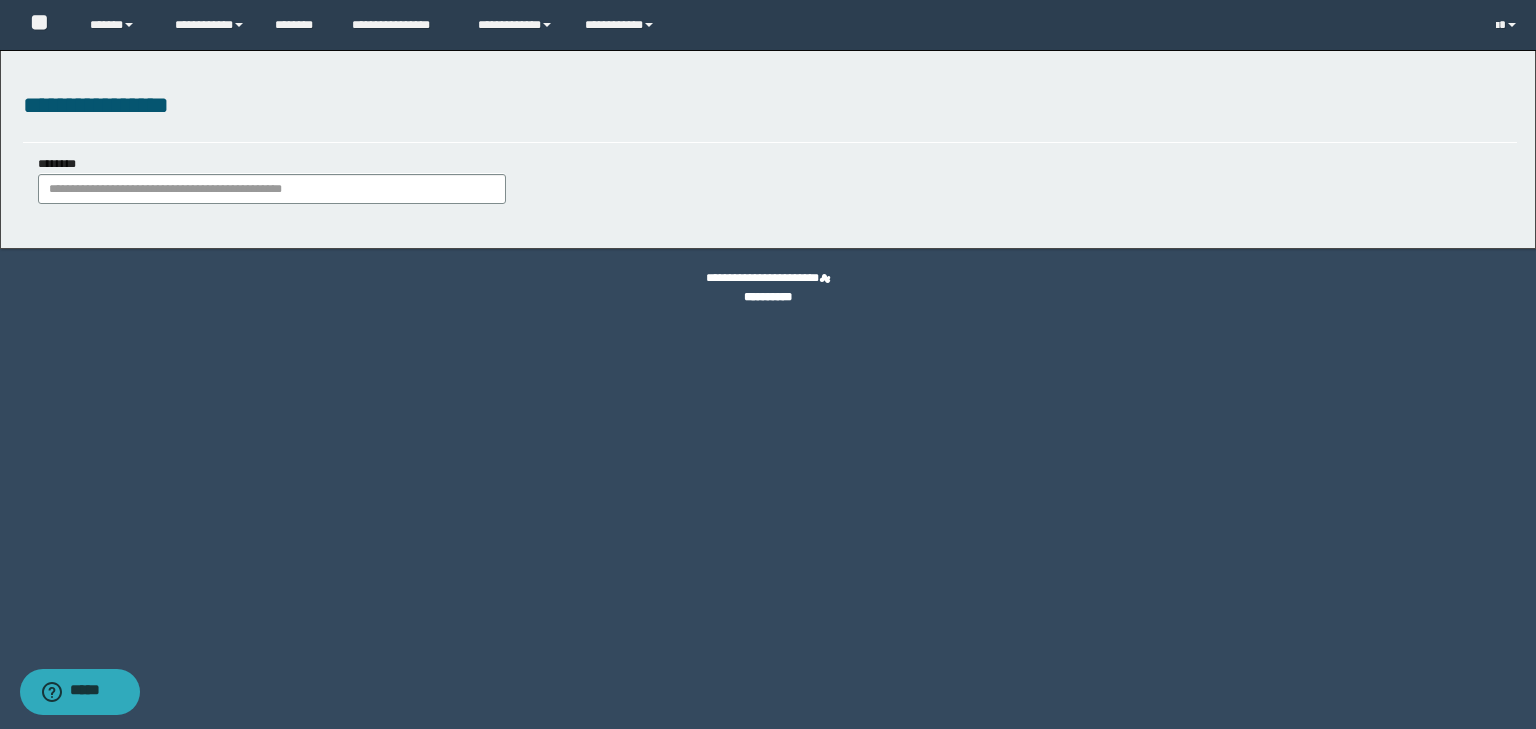 click on "********
********
*********" at bounding box center [770, 187] 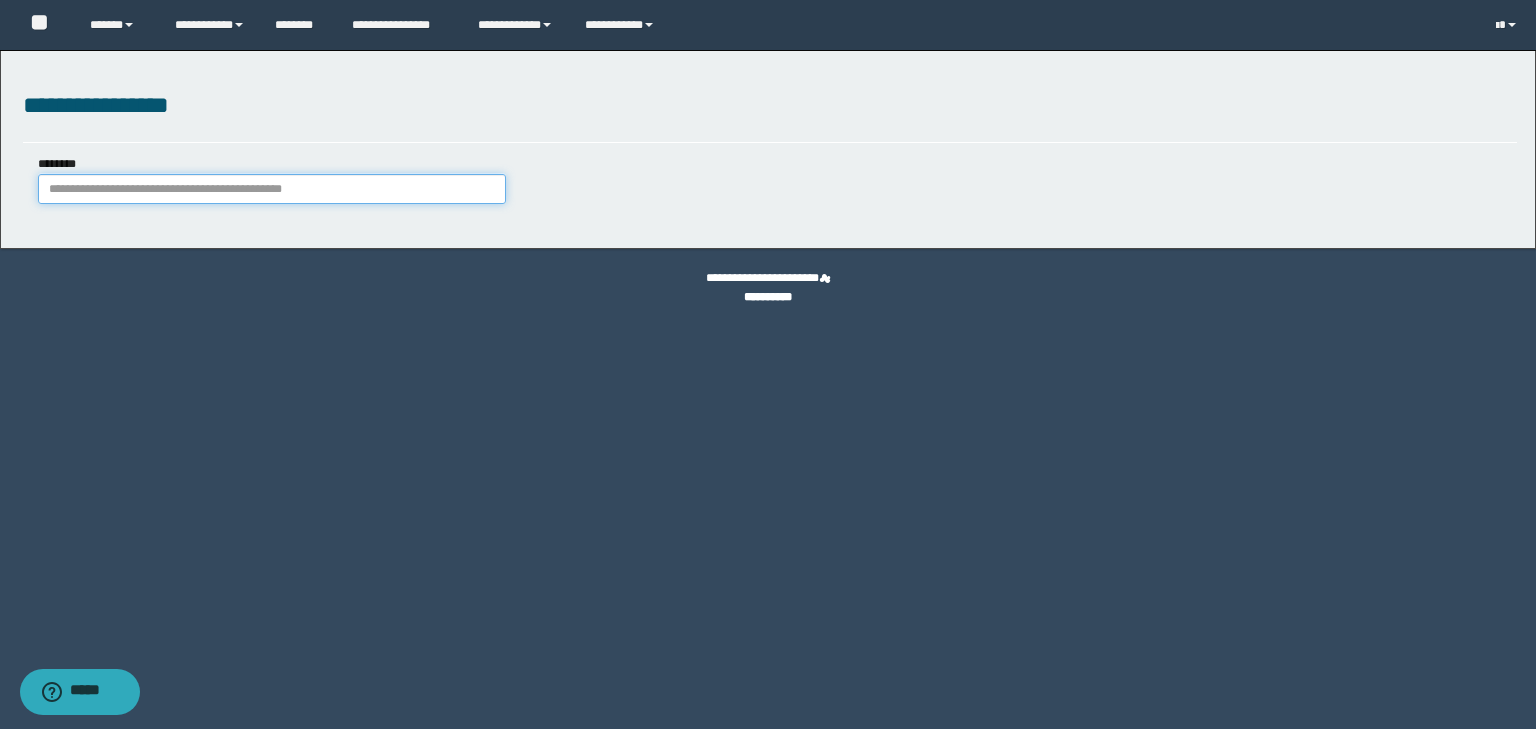 click on "********" at bounding box center (272, 189) 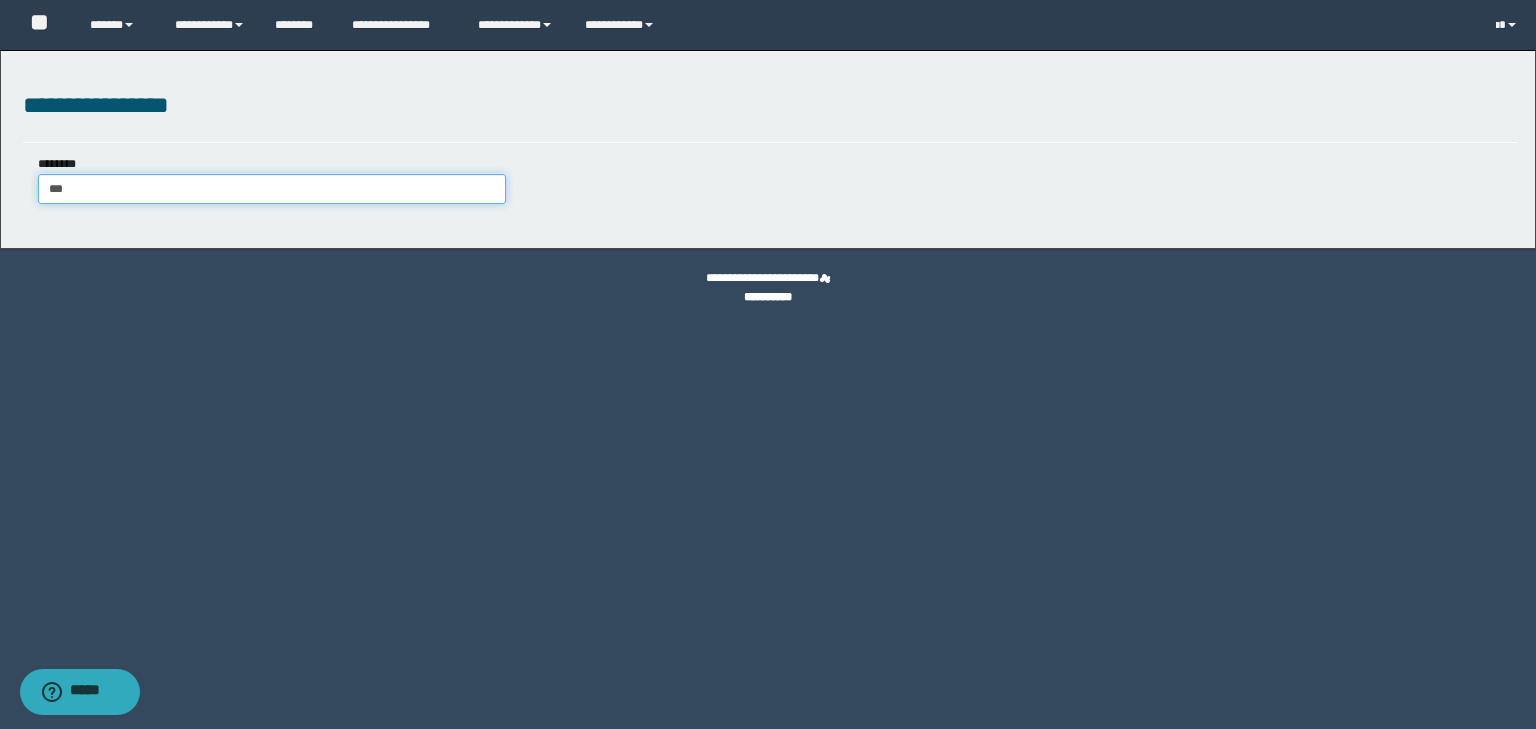 type on "****" 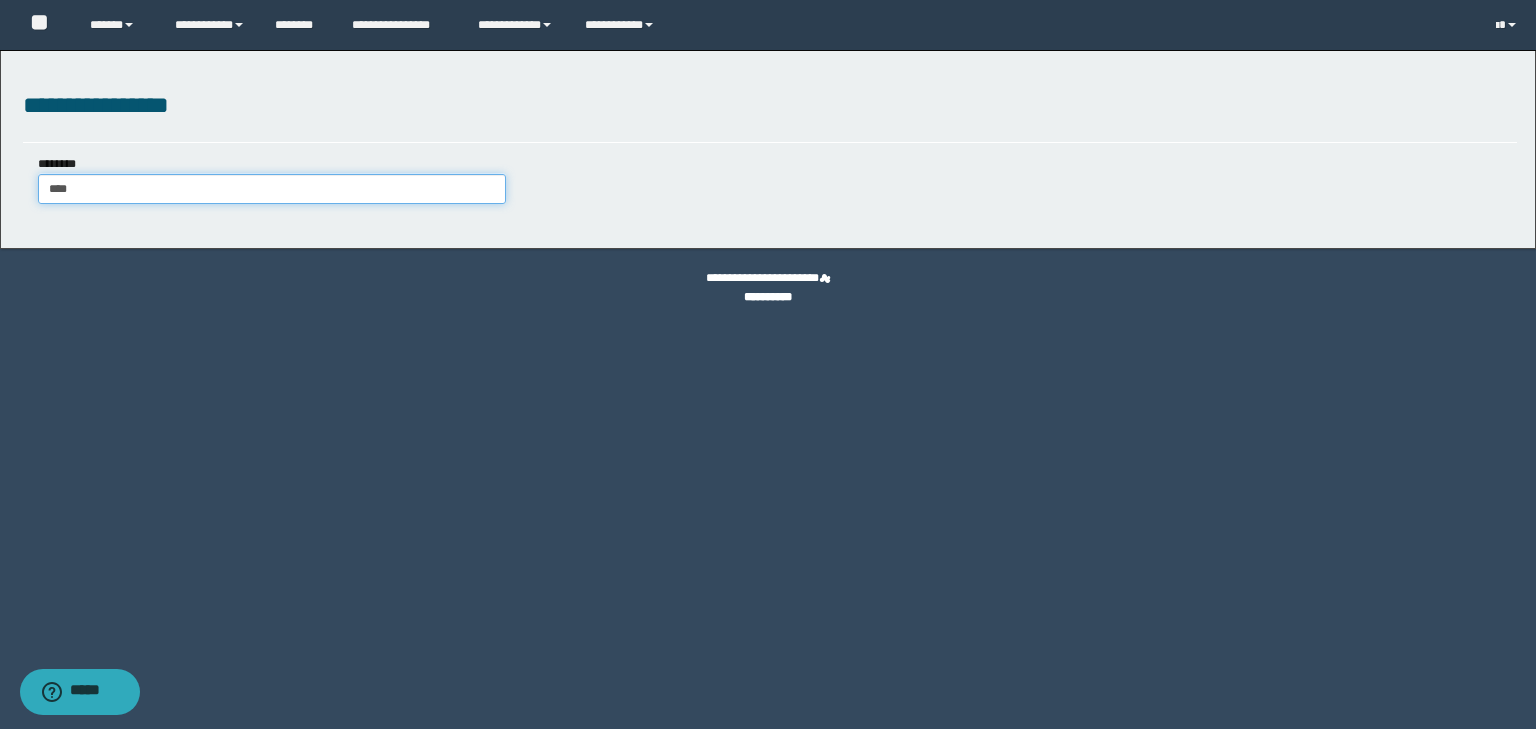 type on "****" 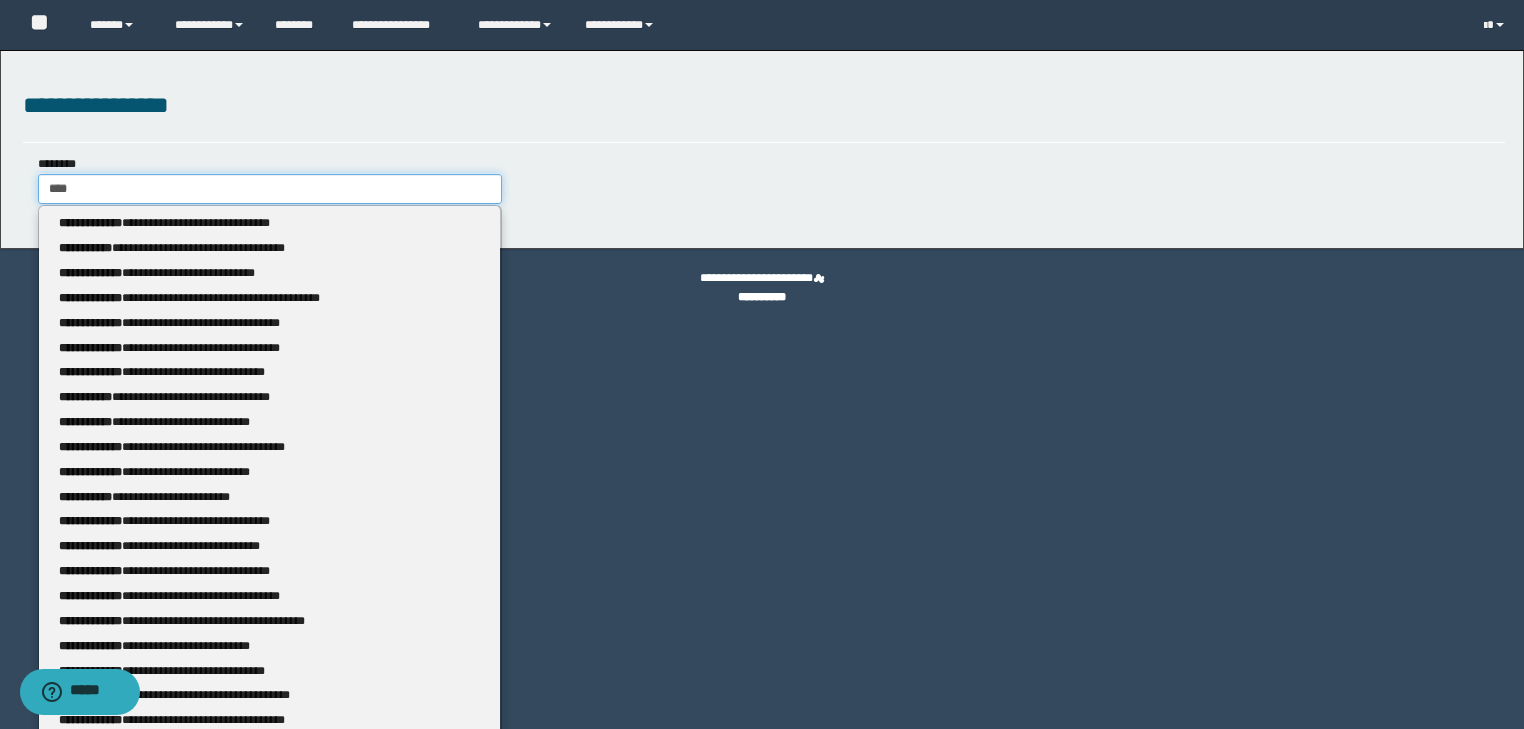 type 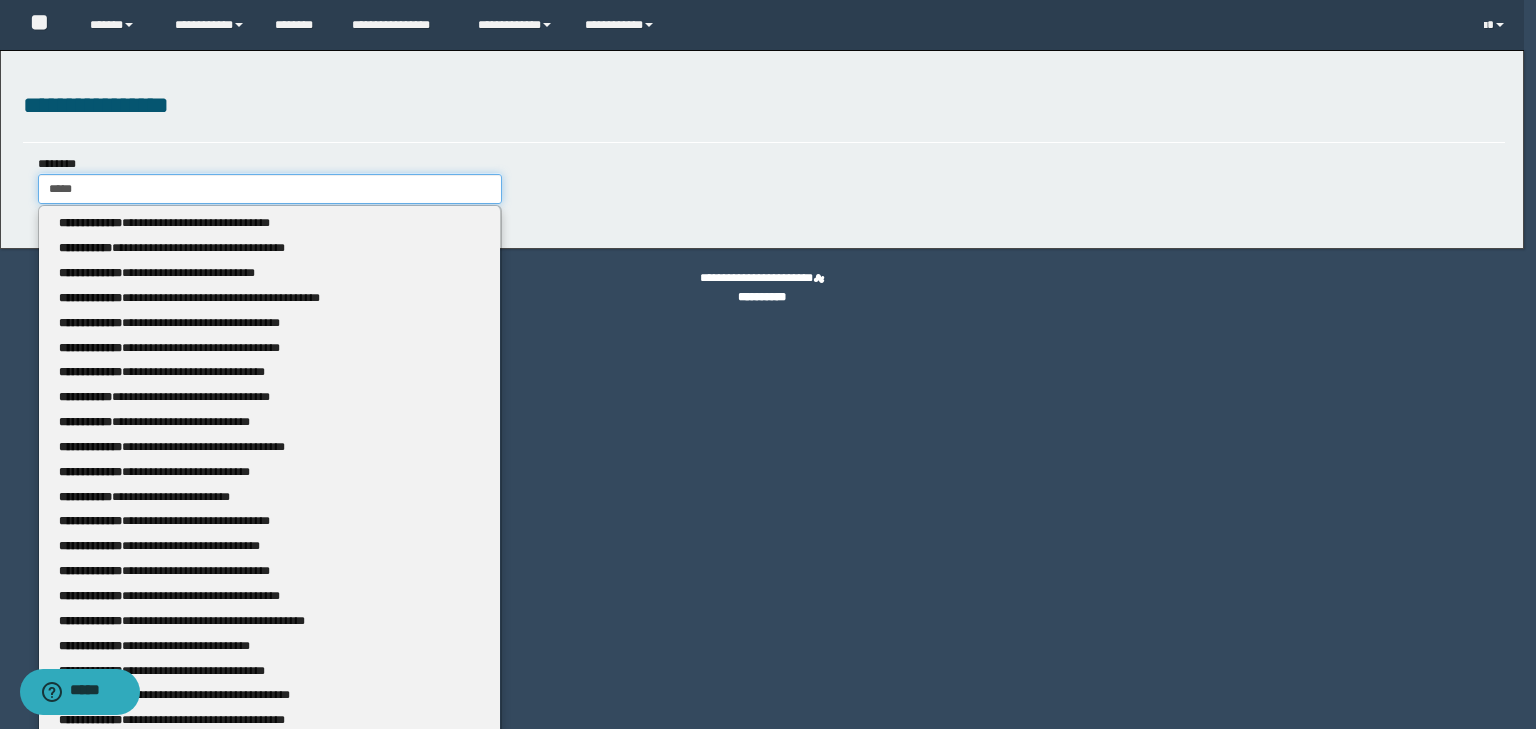 type on "******" 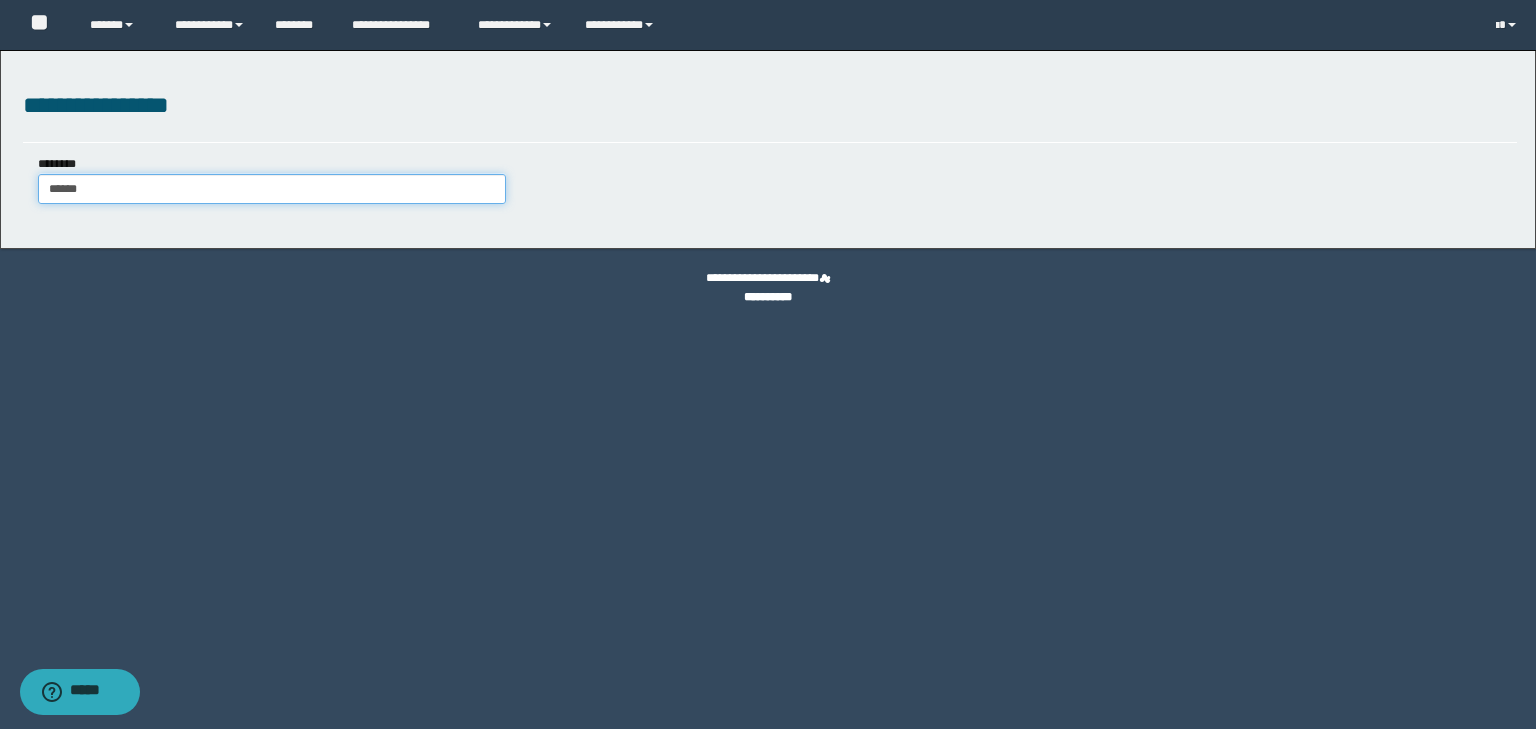 type on "******" 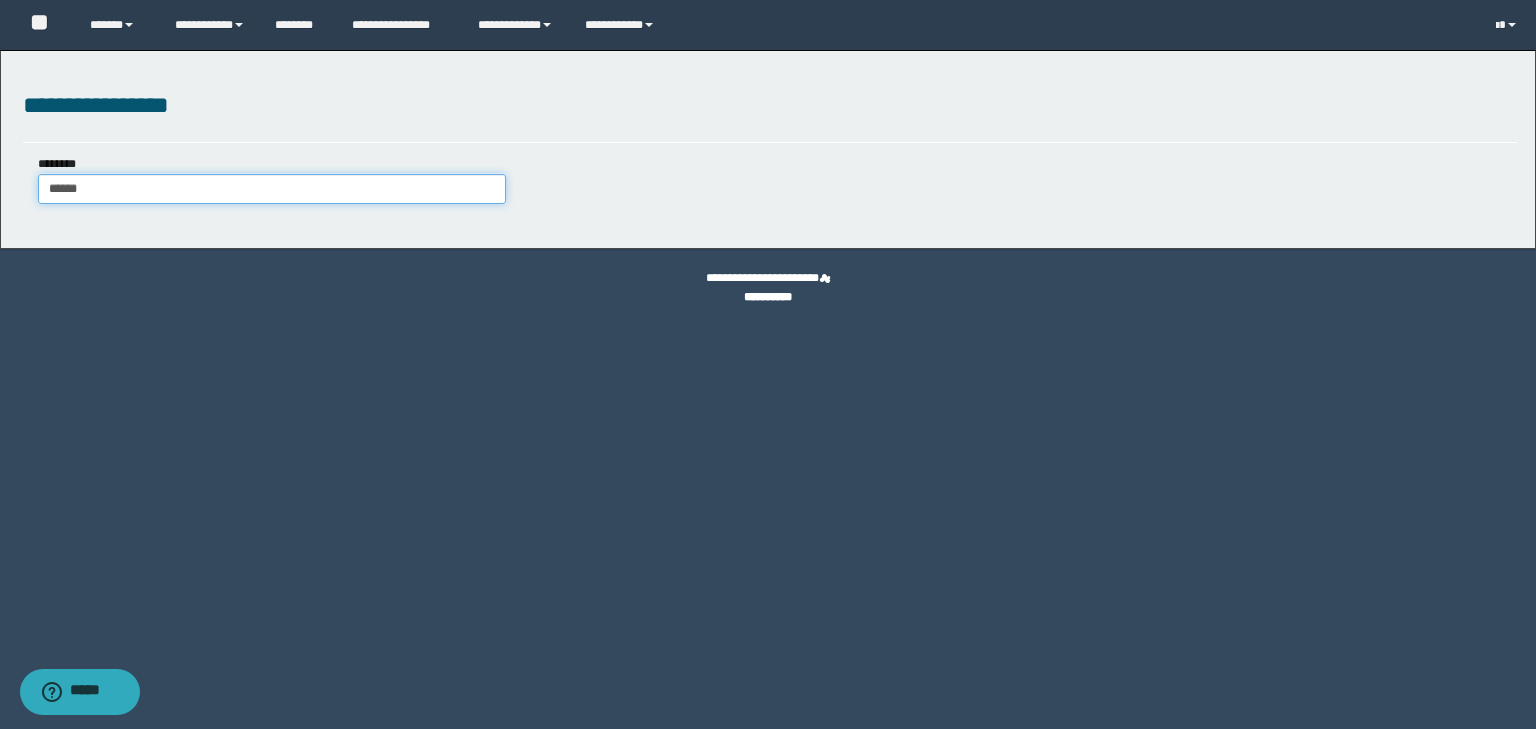 type 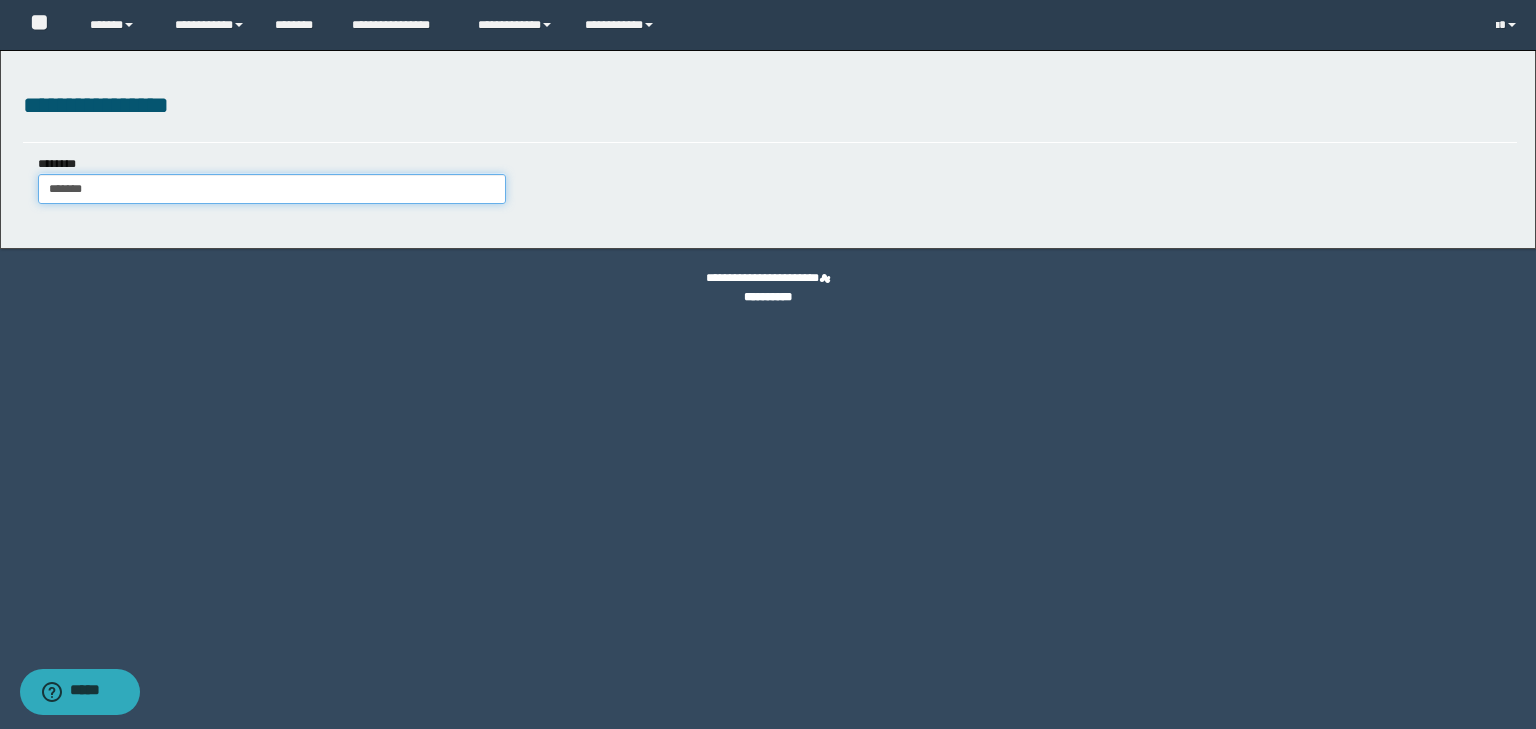 type on "*******" 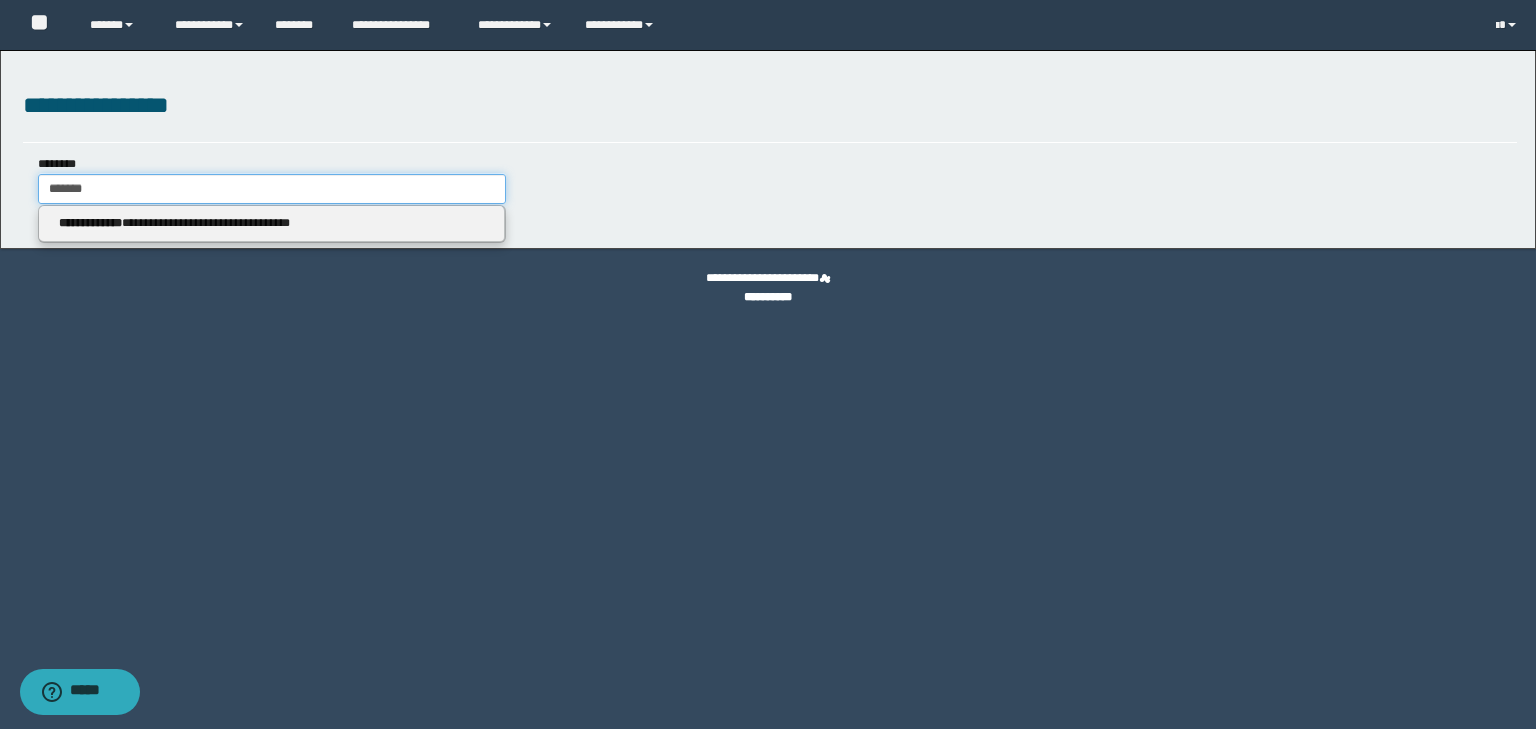 type 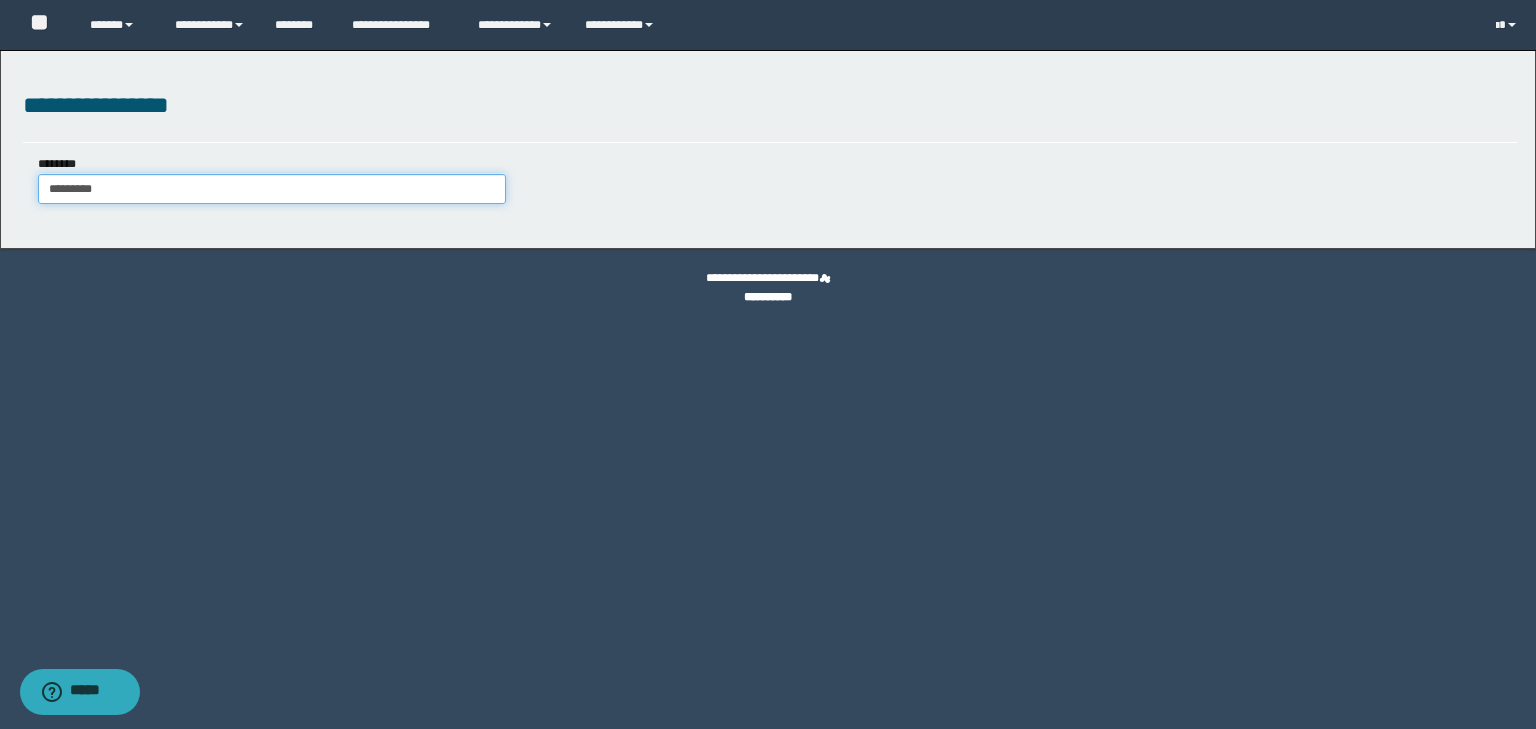 type on "**********" 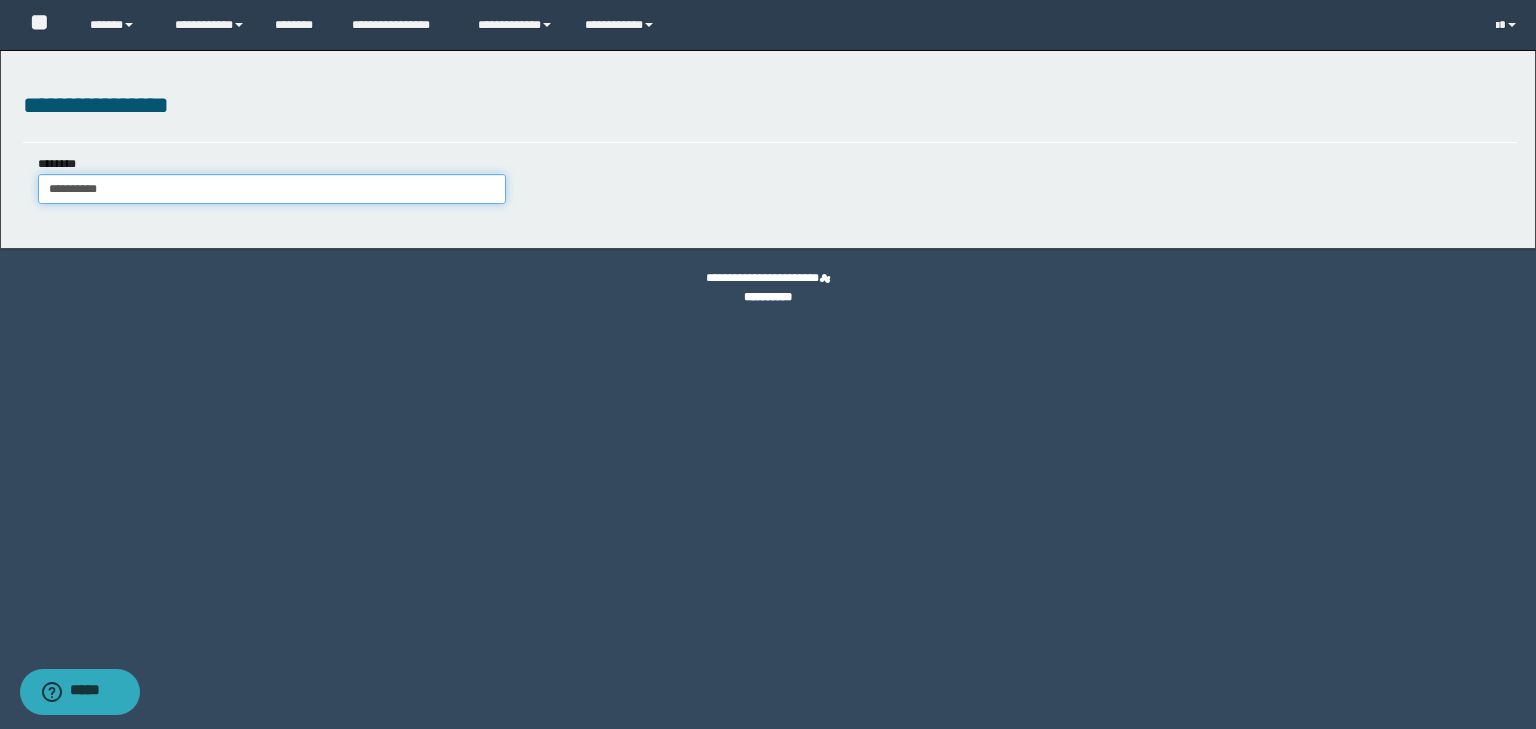 type on "**********" 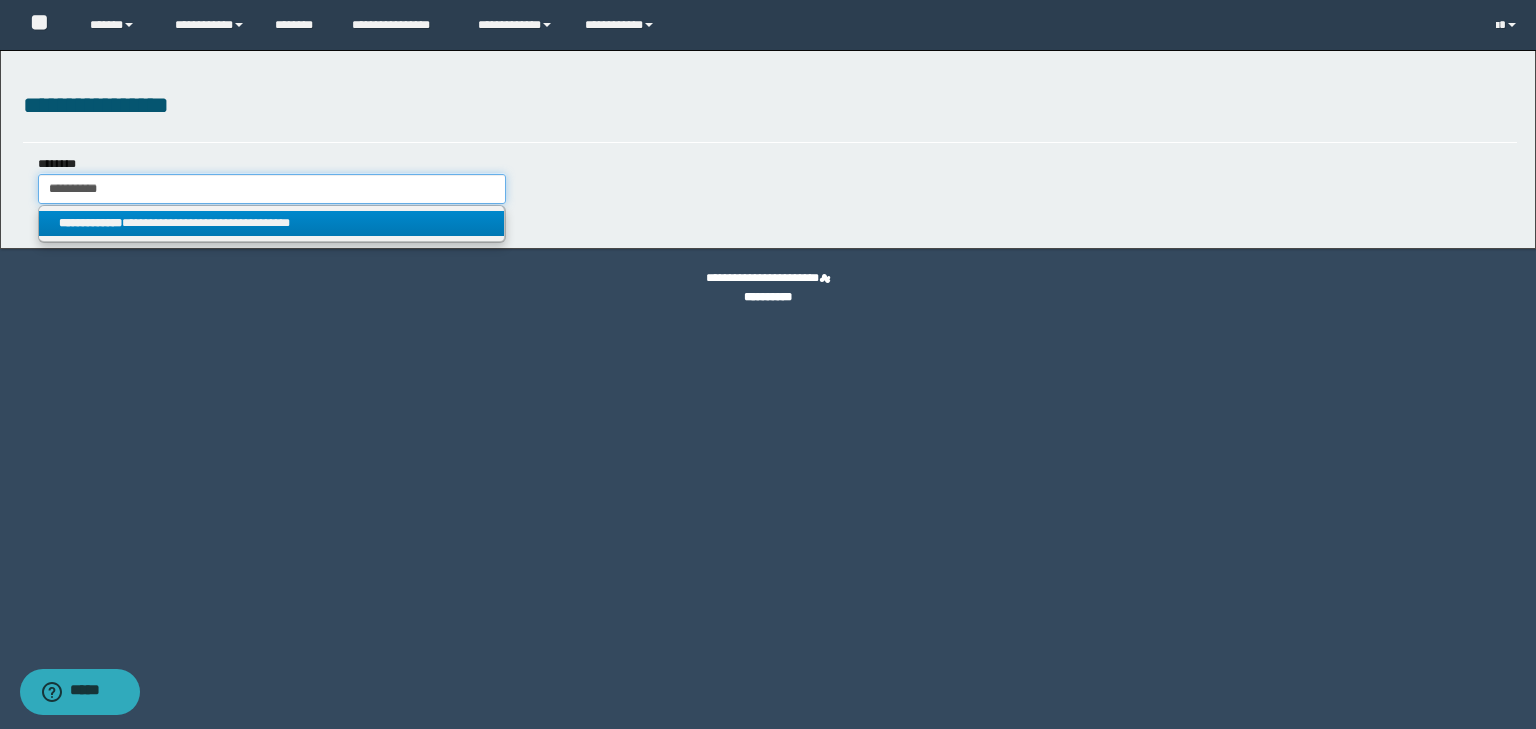 type on "**********" 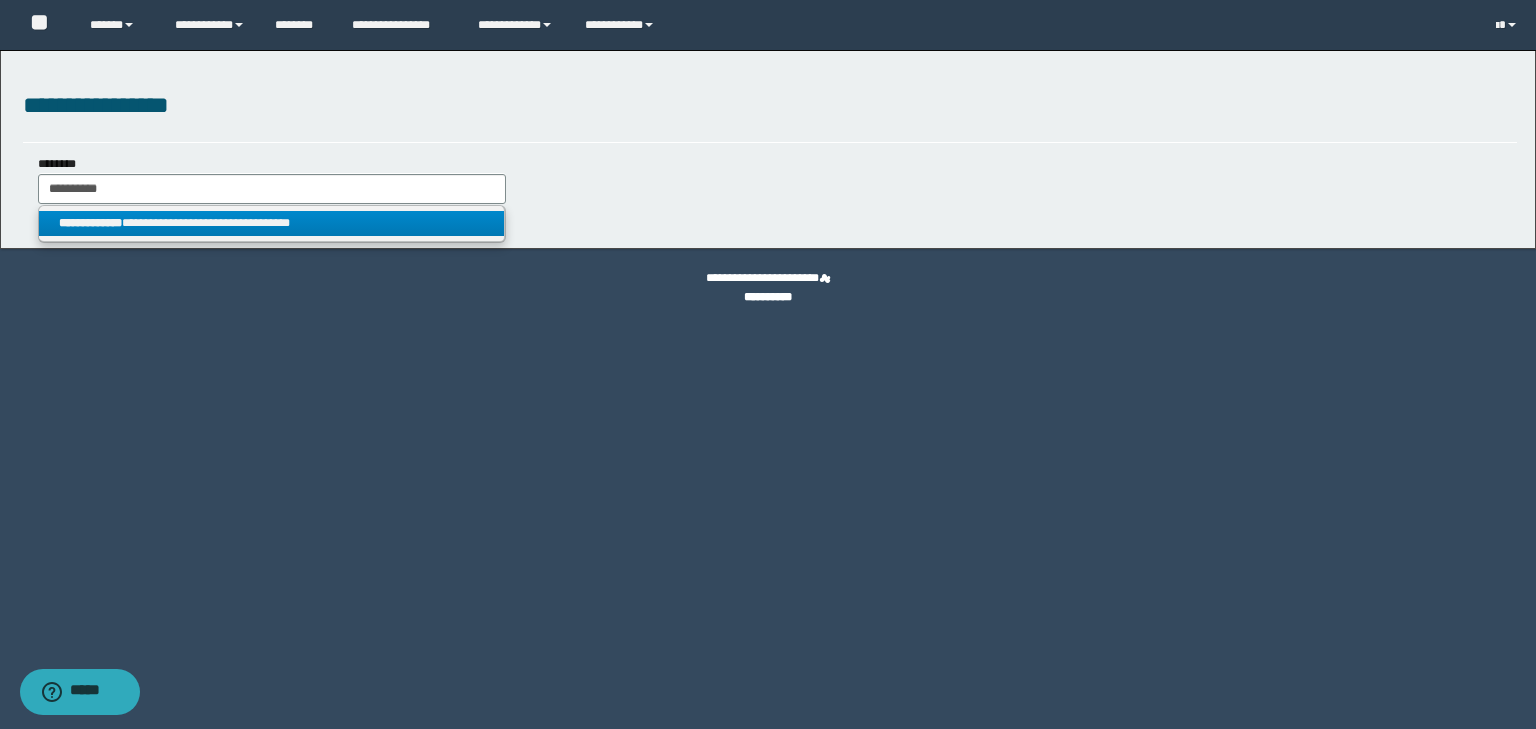 click on "**********" at bounding box center [272, 223] 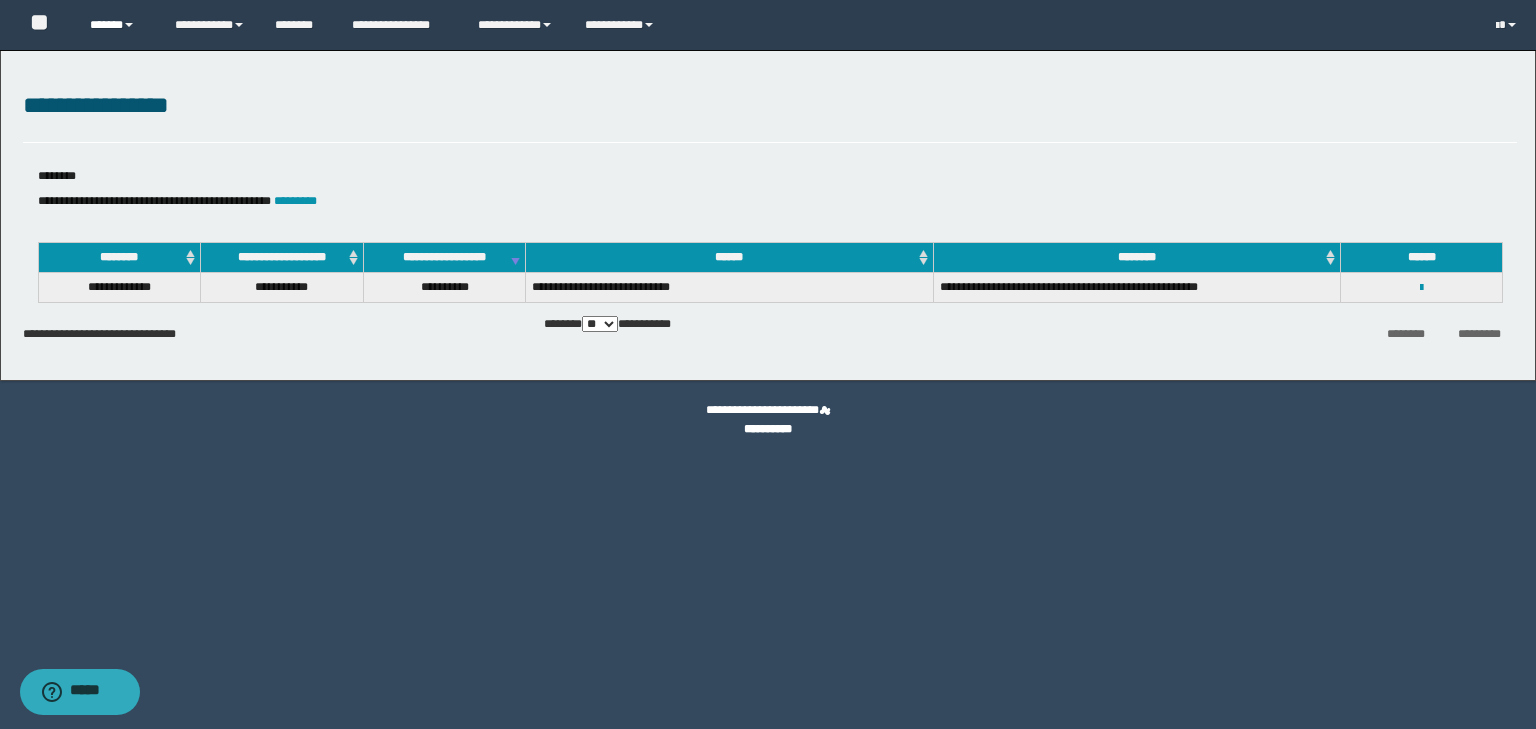 click at bounding box center (129, 25) 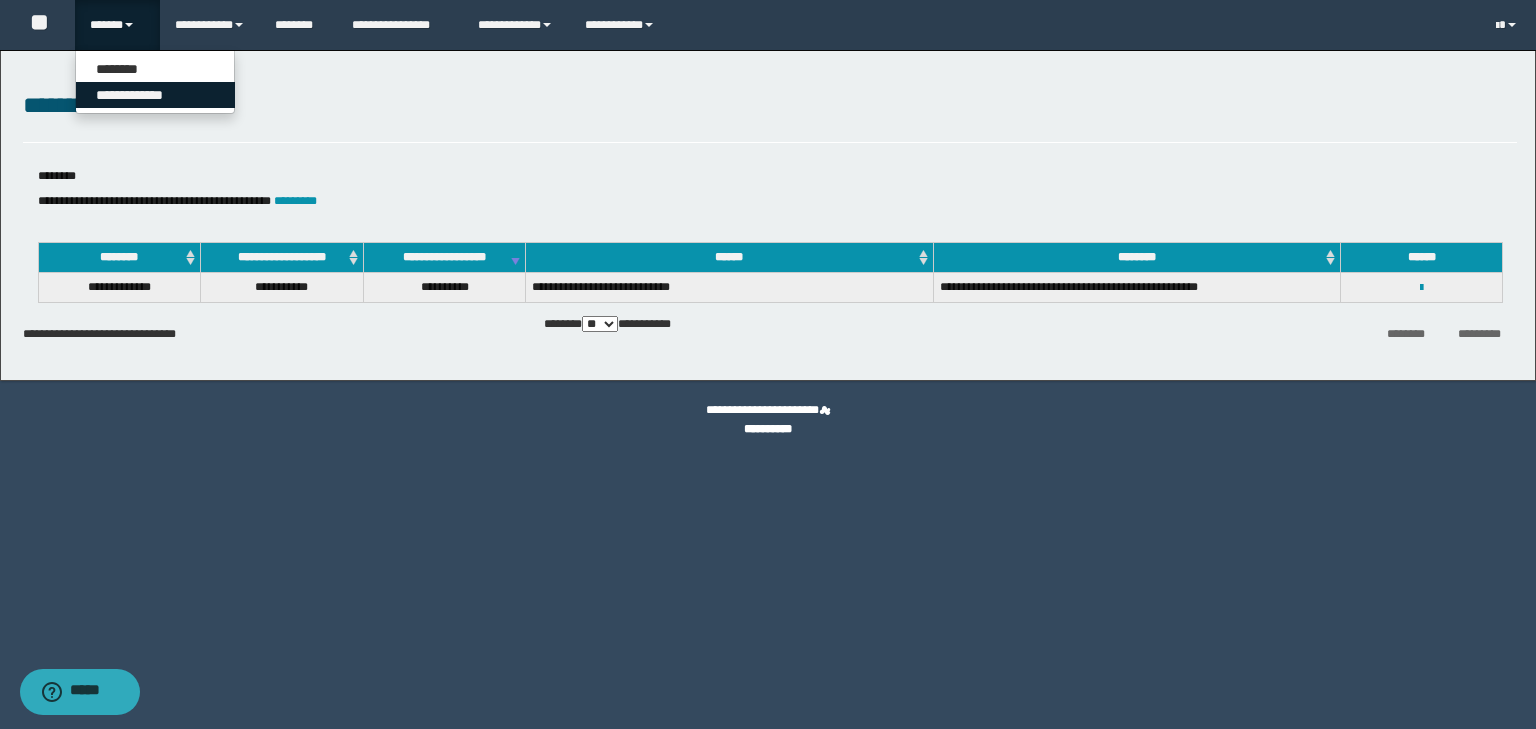 click on "**********" at bounding box center (155, 95) 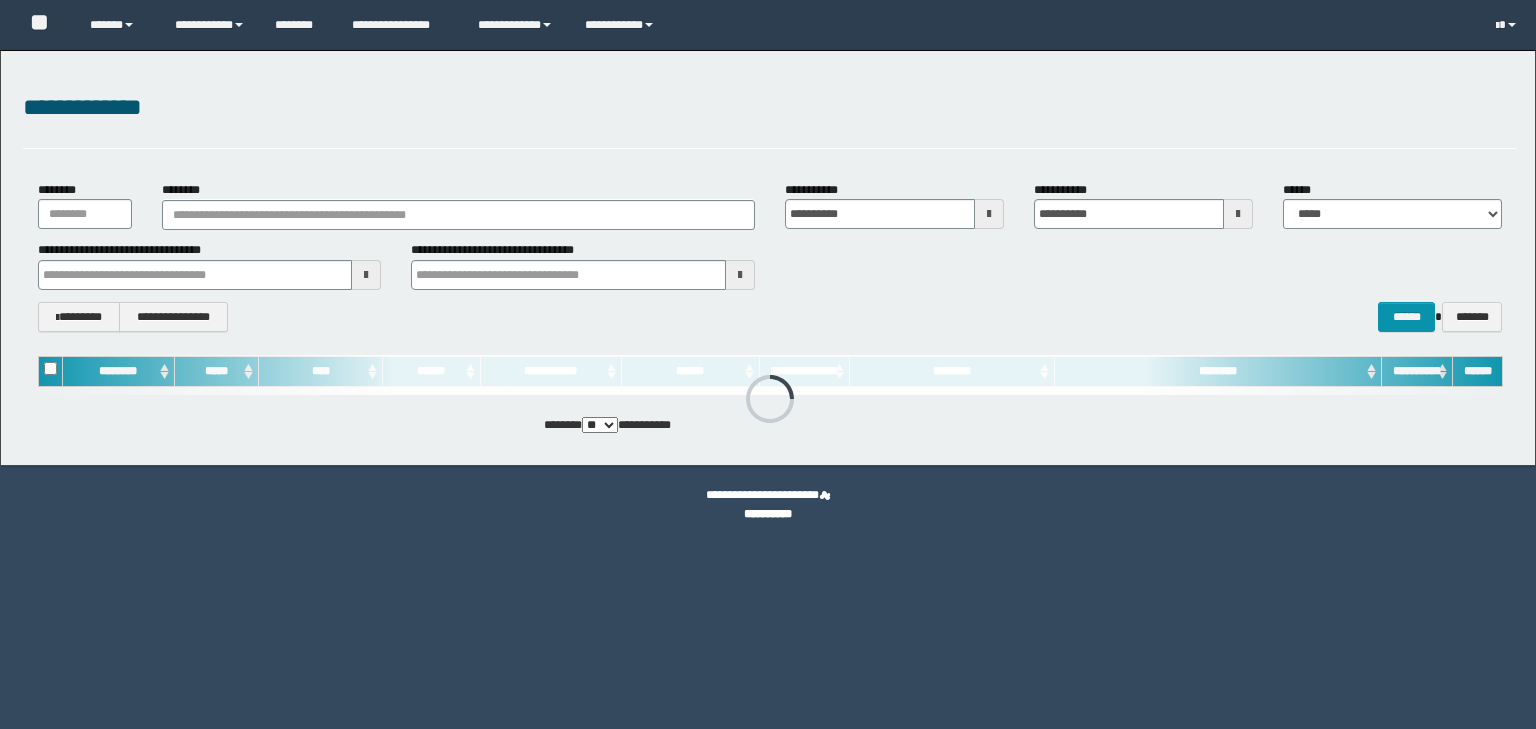 scroll, scrollTop: 0, scrollLeft: 0, axis: both 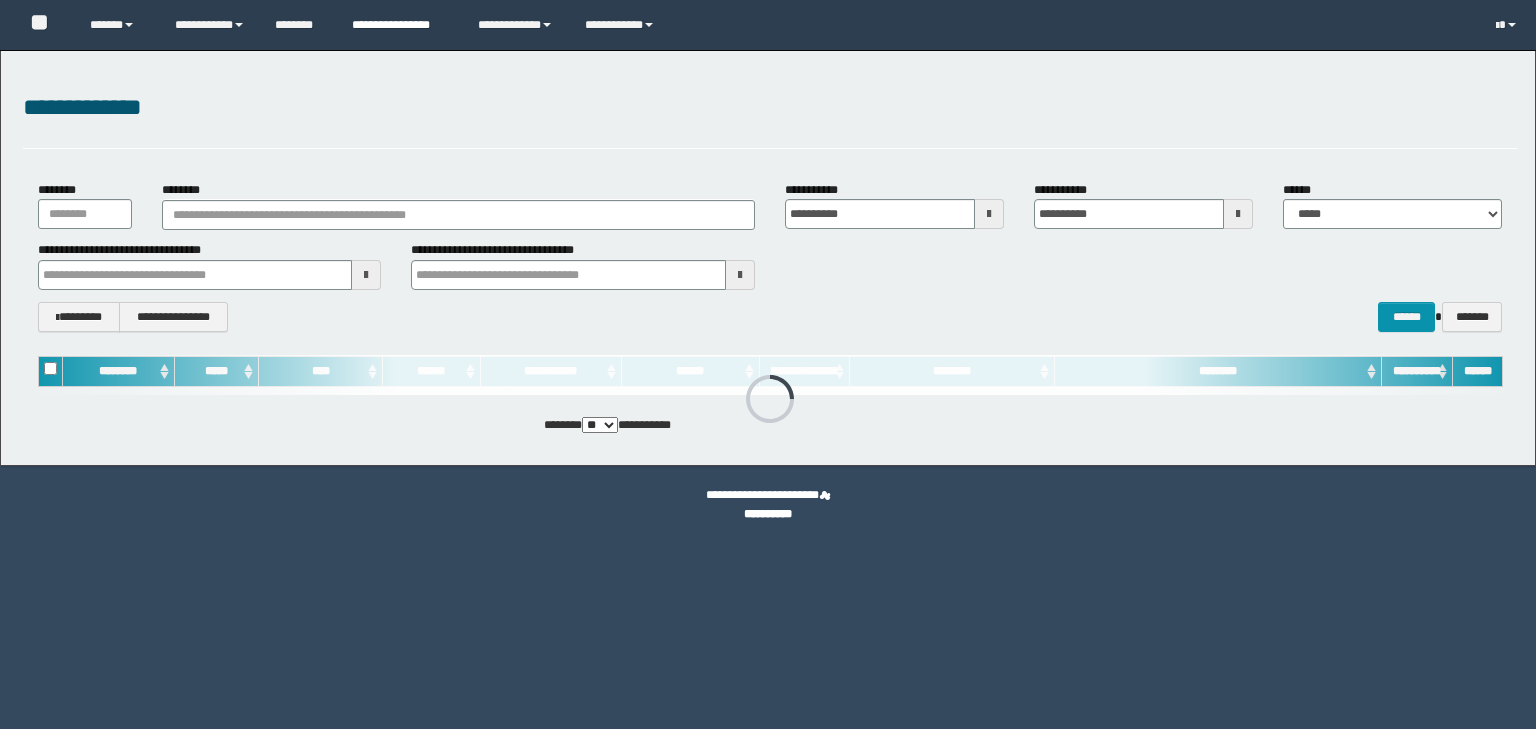 click on "**********" at bounding box center (400, 25) 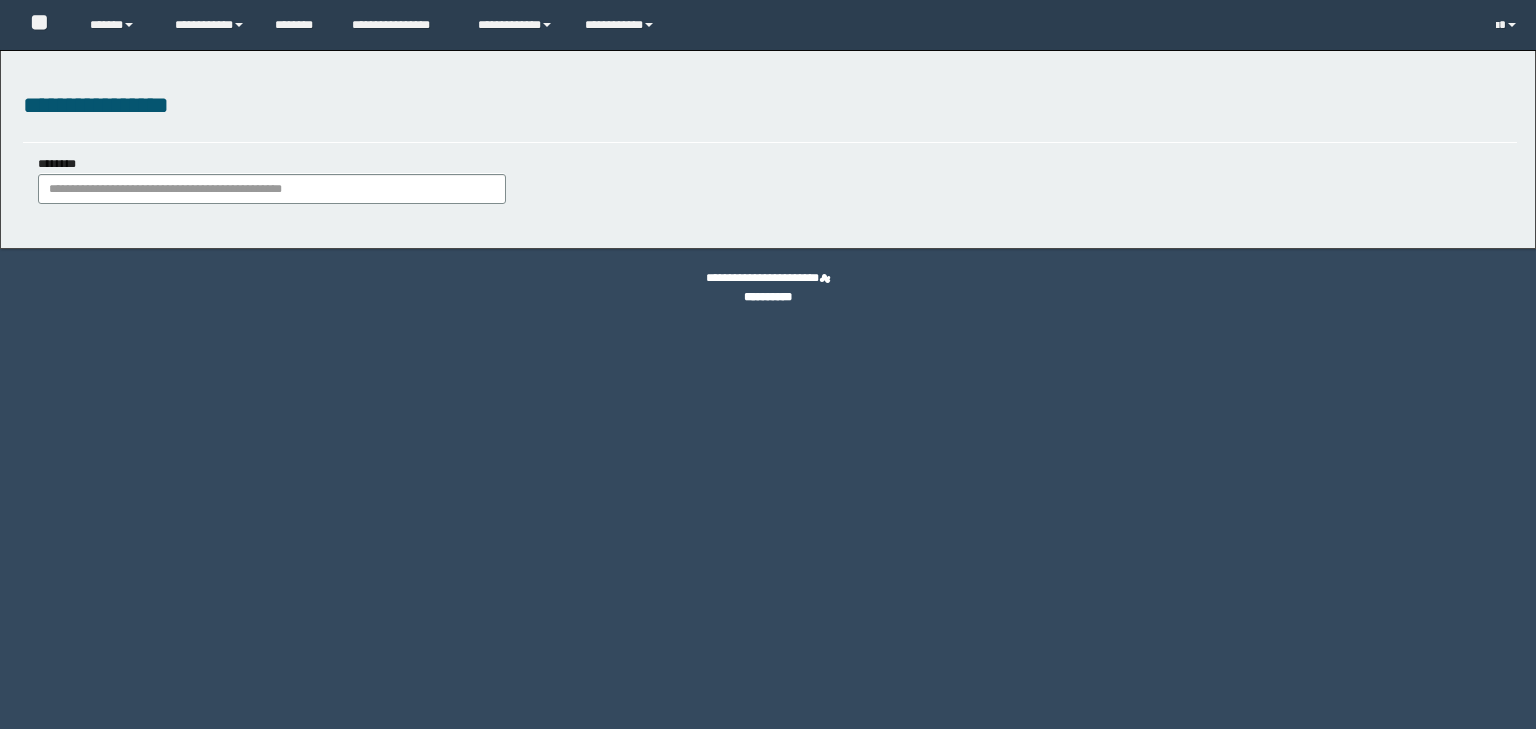 scroll, scrollTop: 0, scrollLeft: 0, axis: both 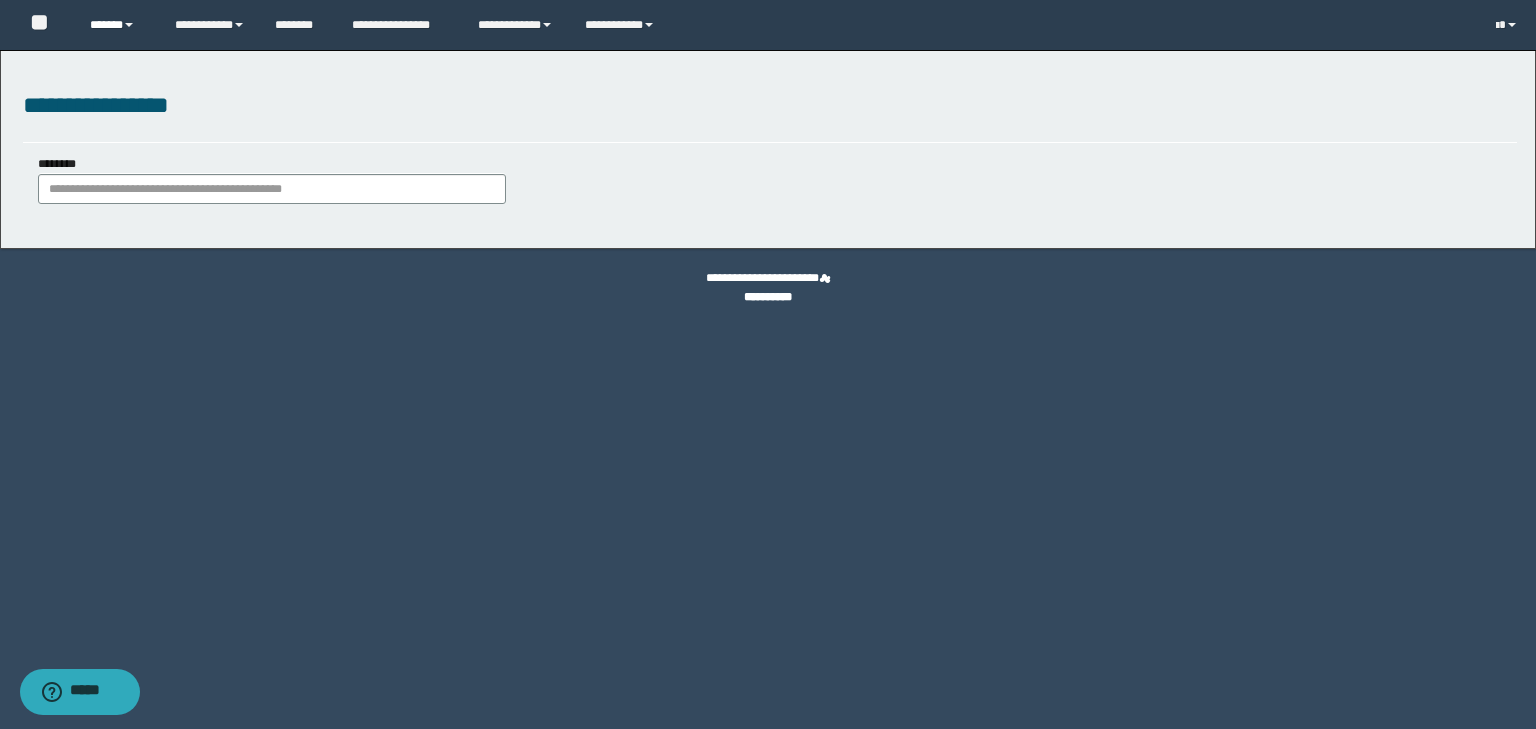 click on "******" at bounding box center (117, 25) 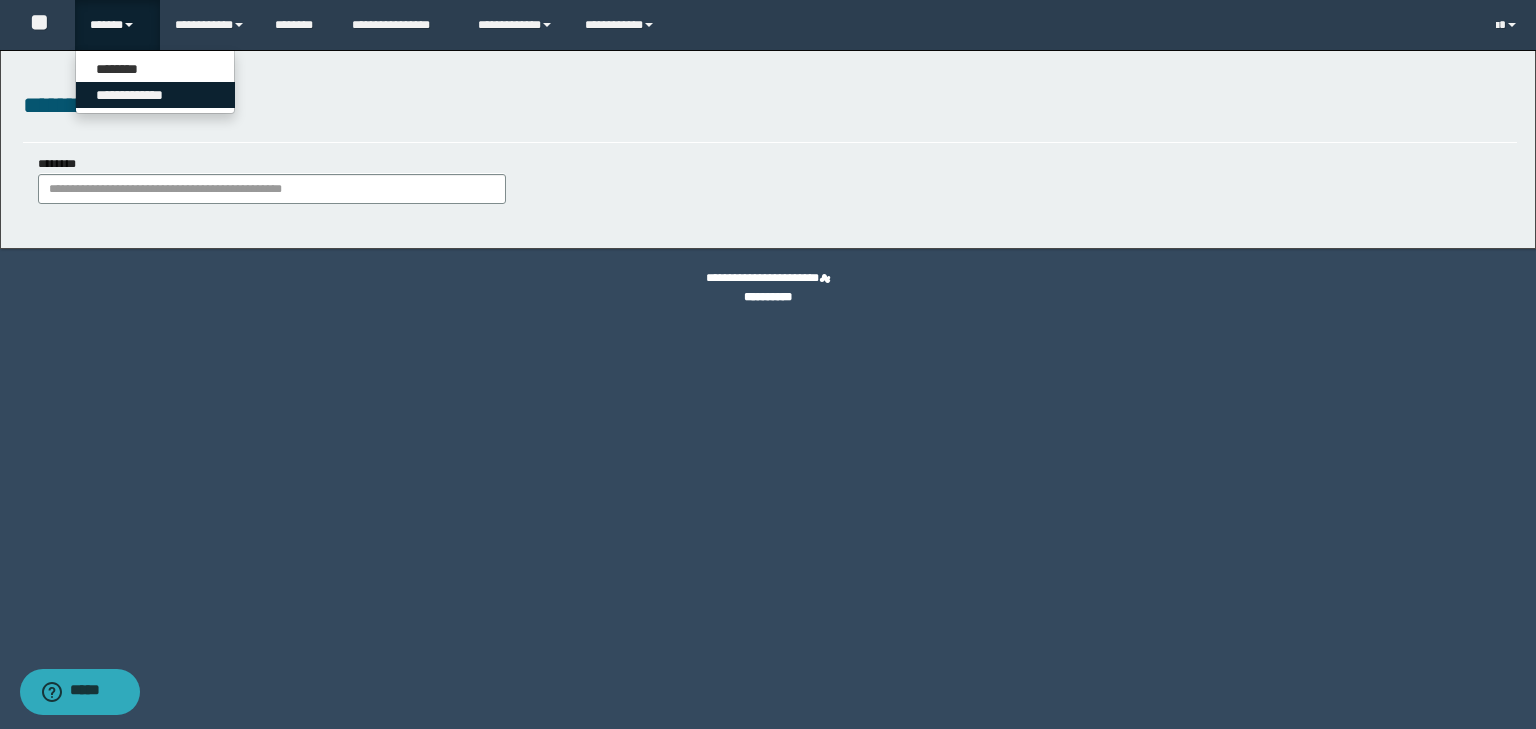 click on "**********" at bounding box center (155, 95) 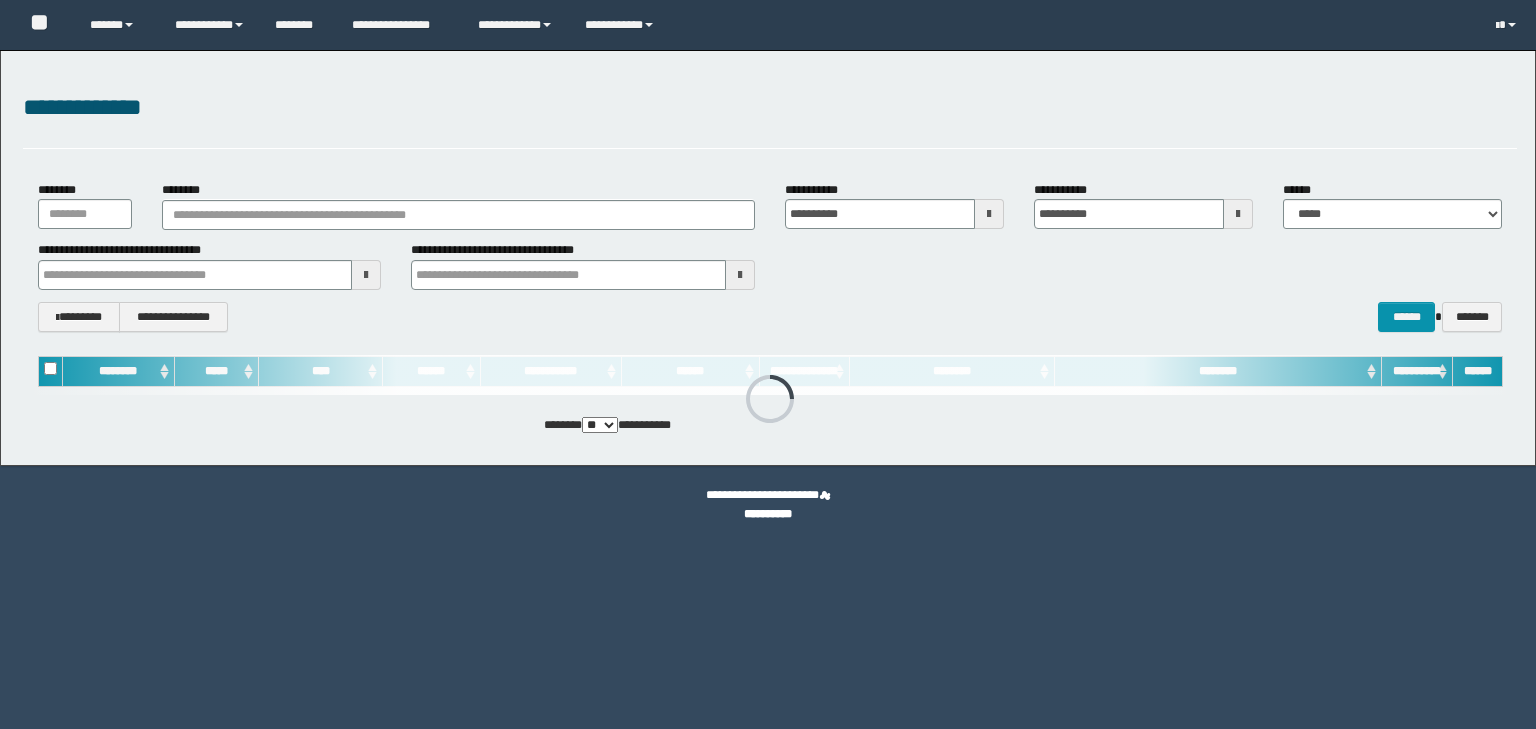 scroll, scrollTop: 0, scrollLeft: 0, axis: both 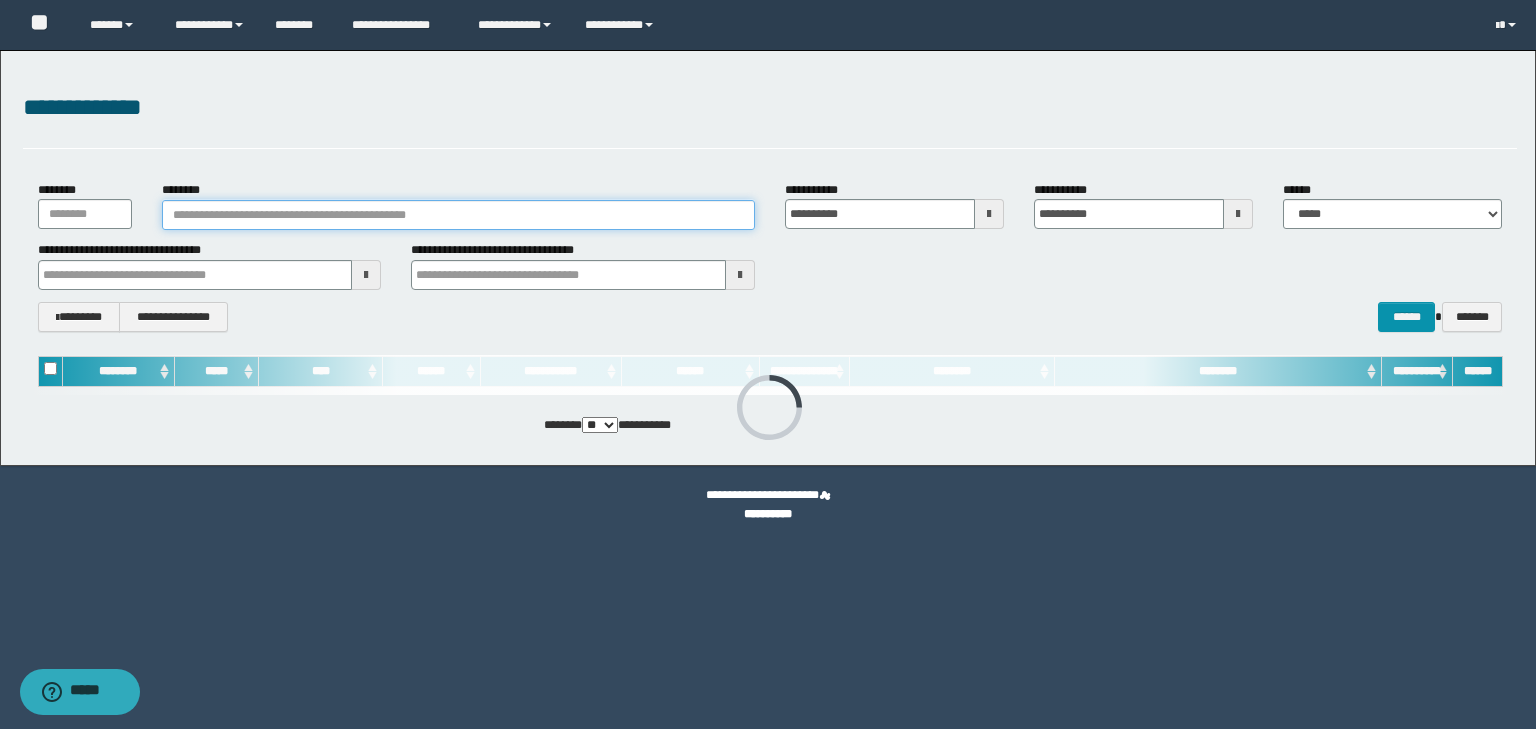 click on "********" at bounding box center (458, 215) 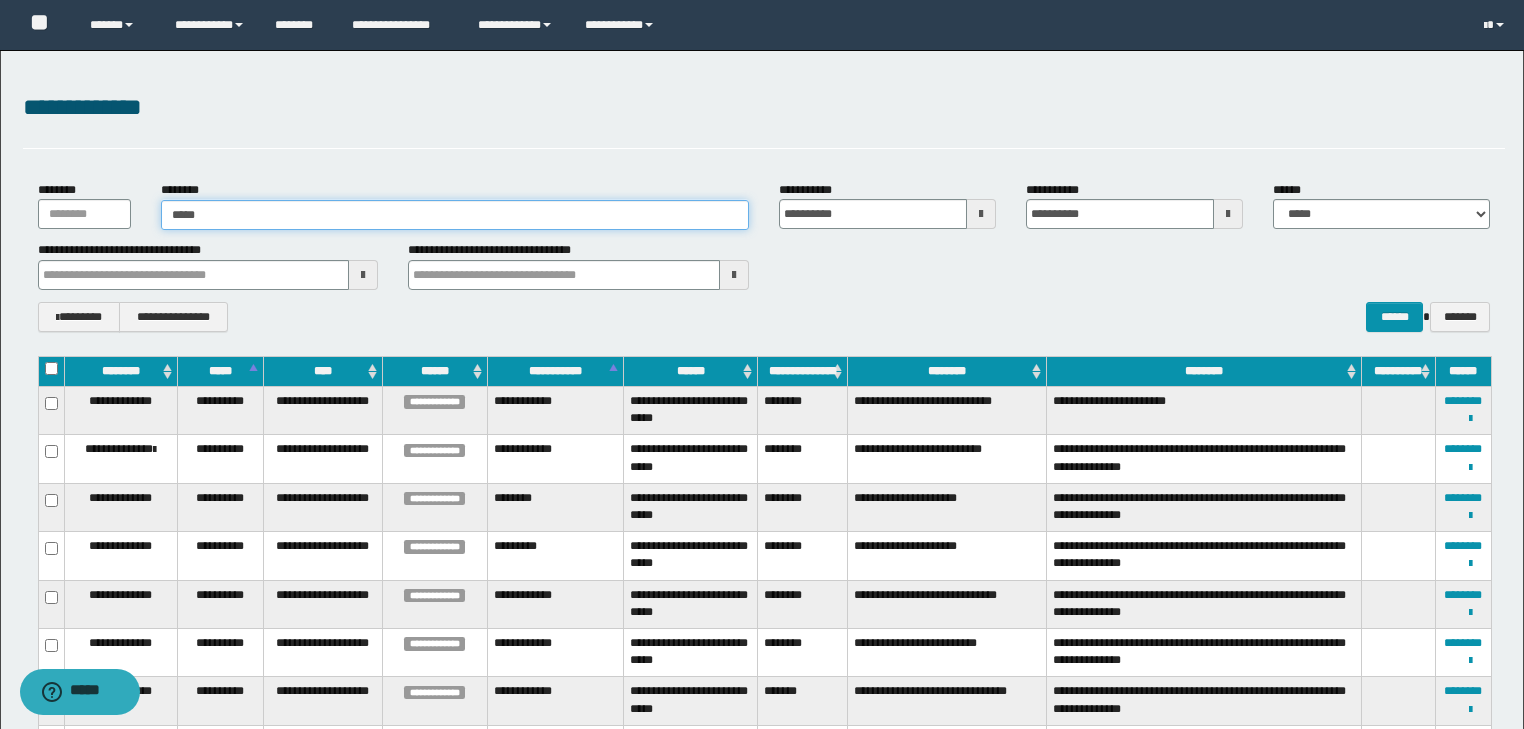type on "******" 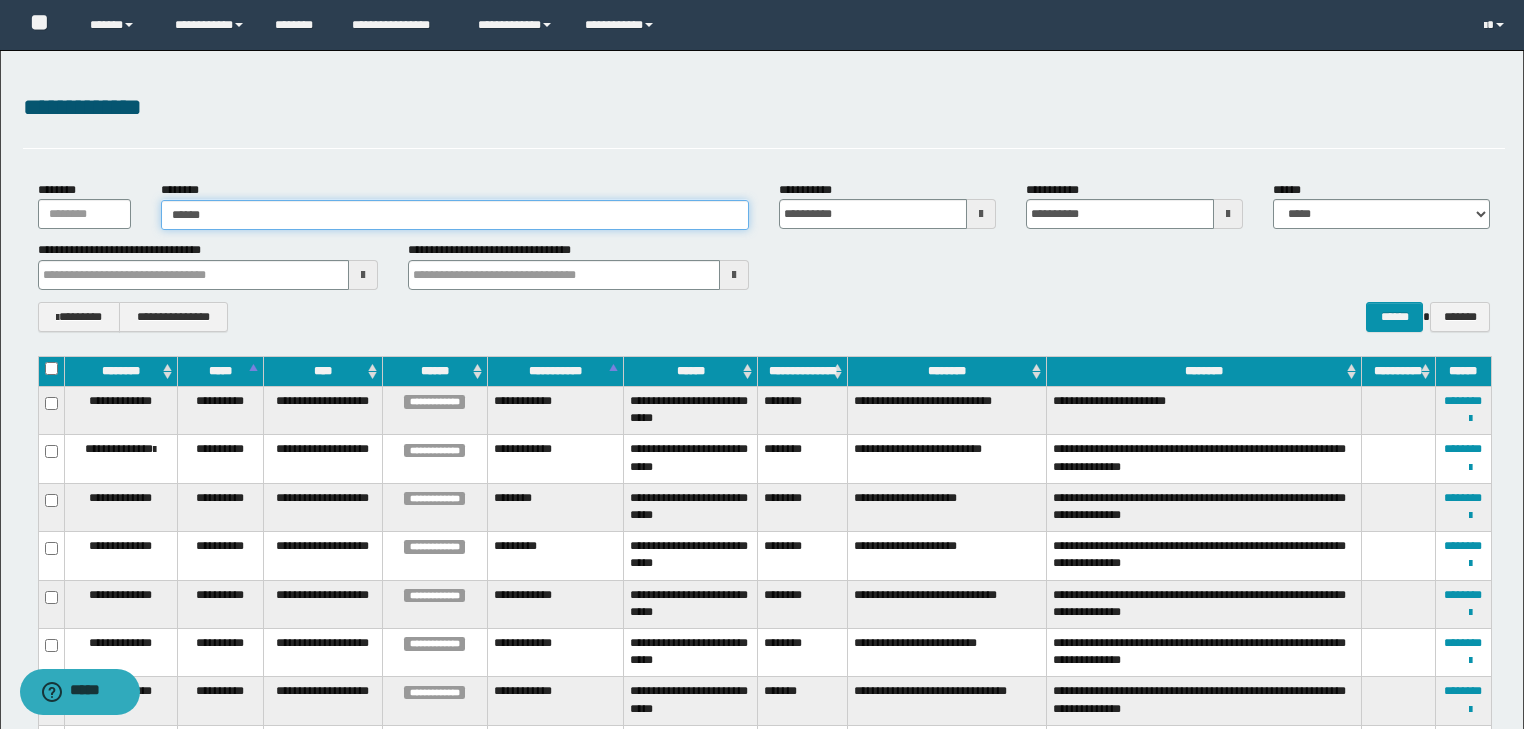 type on "******" 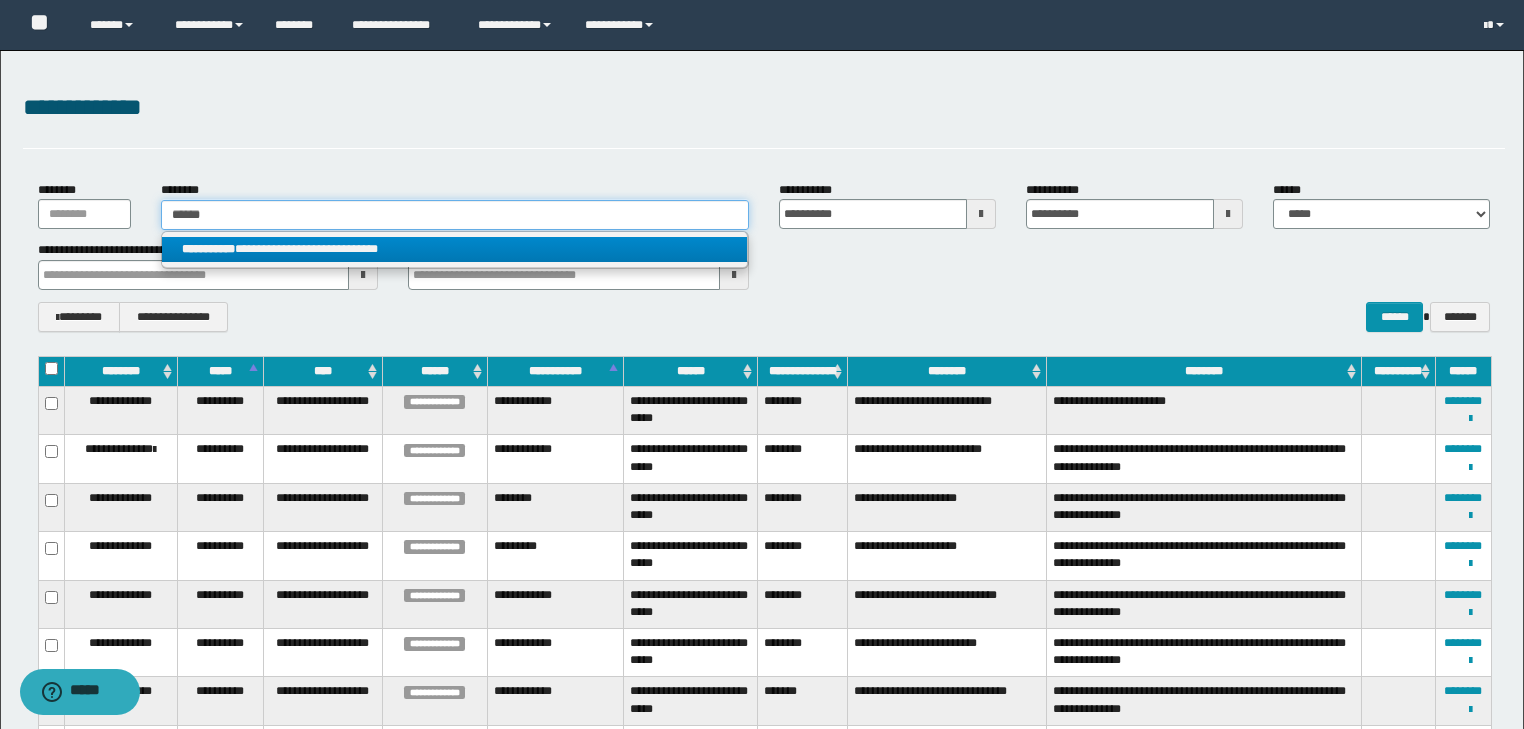 type on "******" 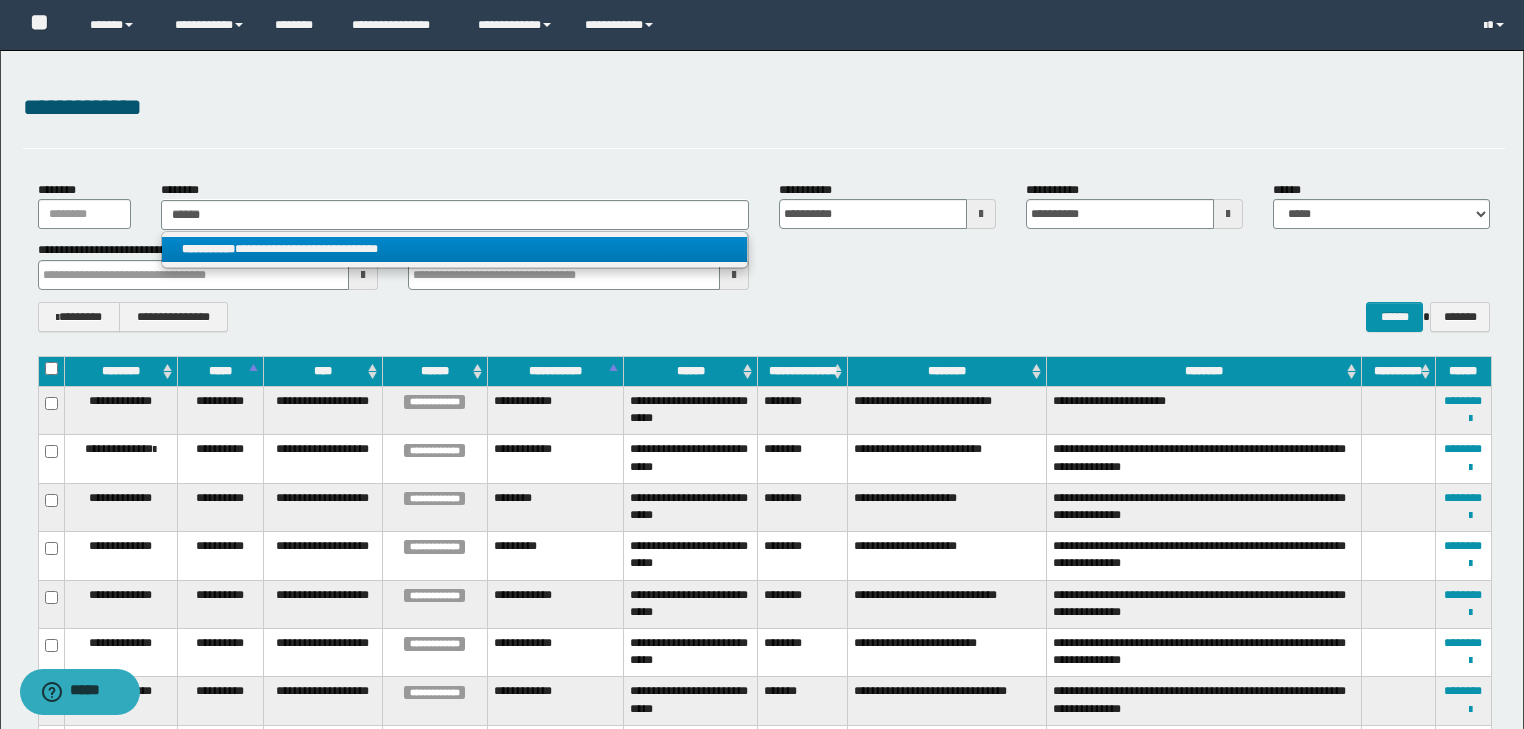click on "**********" at bounding box center [454, 249] 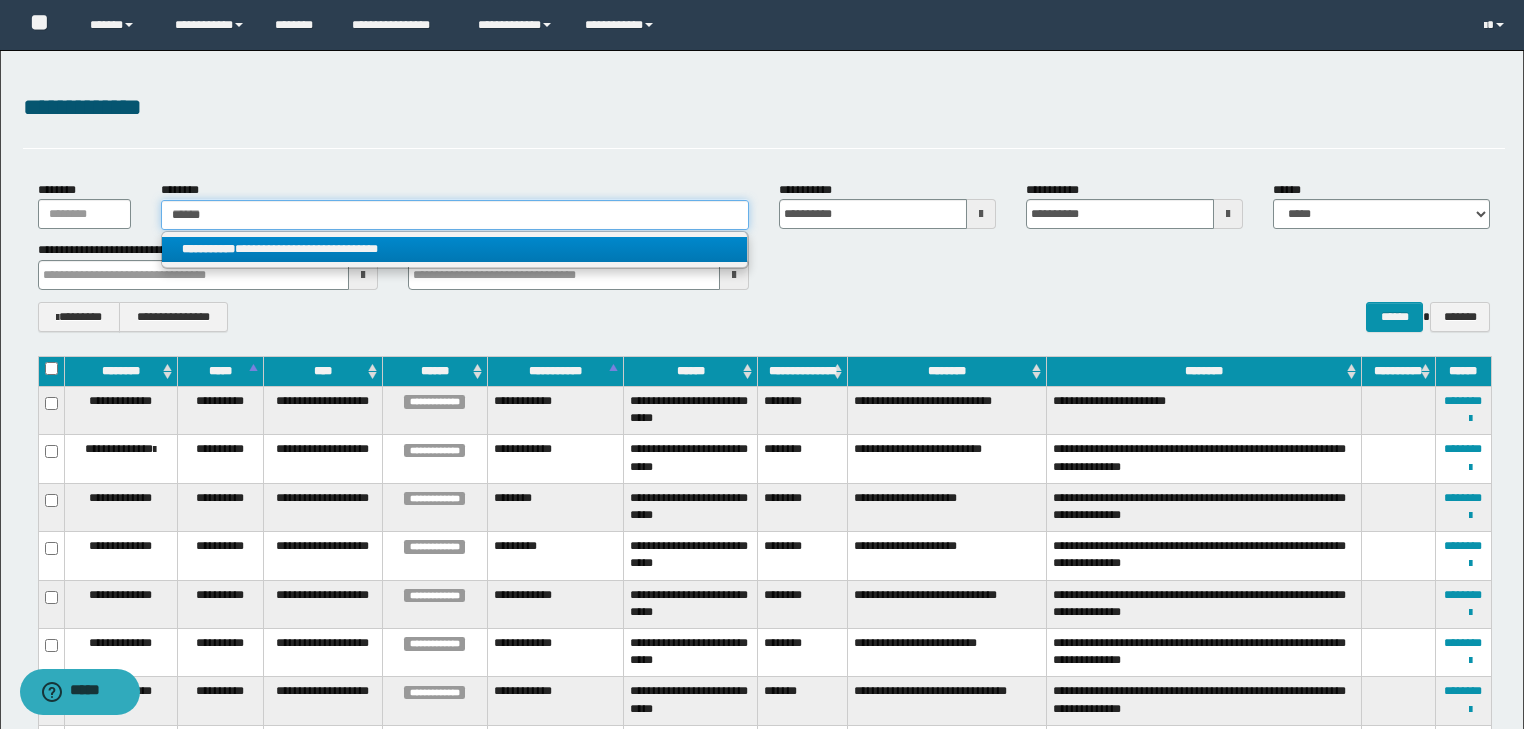 type 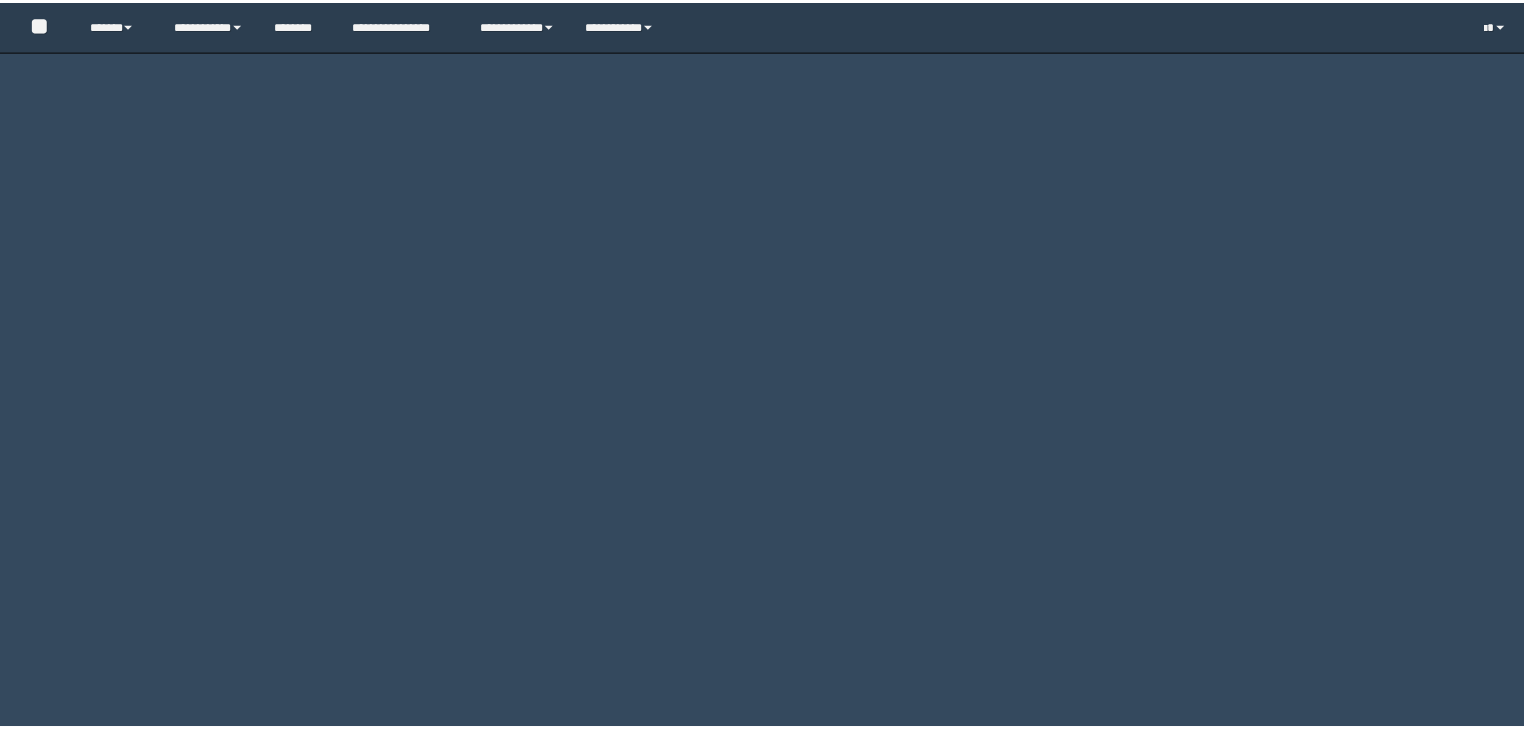 scroll, scrollTop: 0, scrollLeft: 0, axis: both 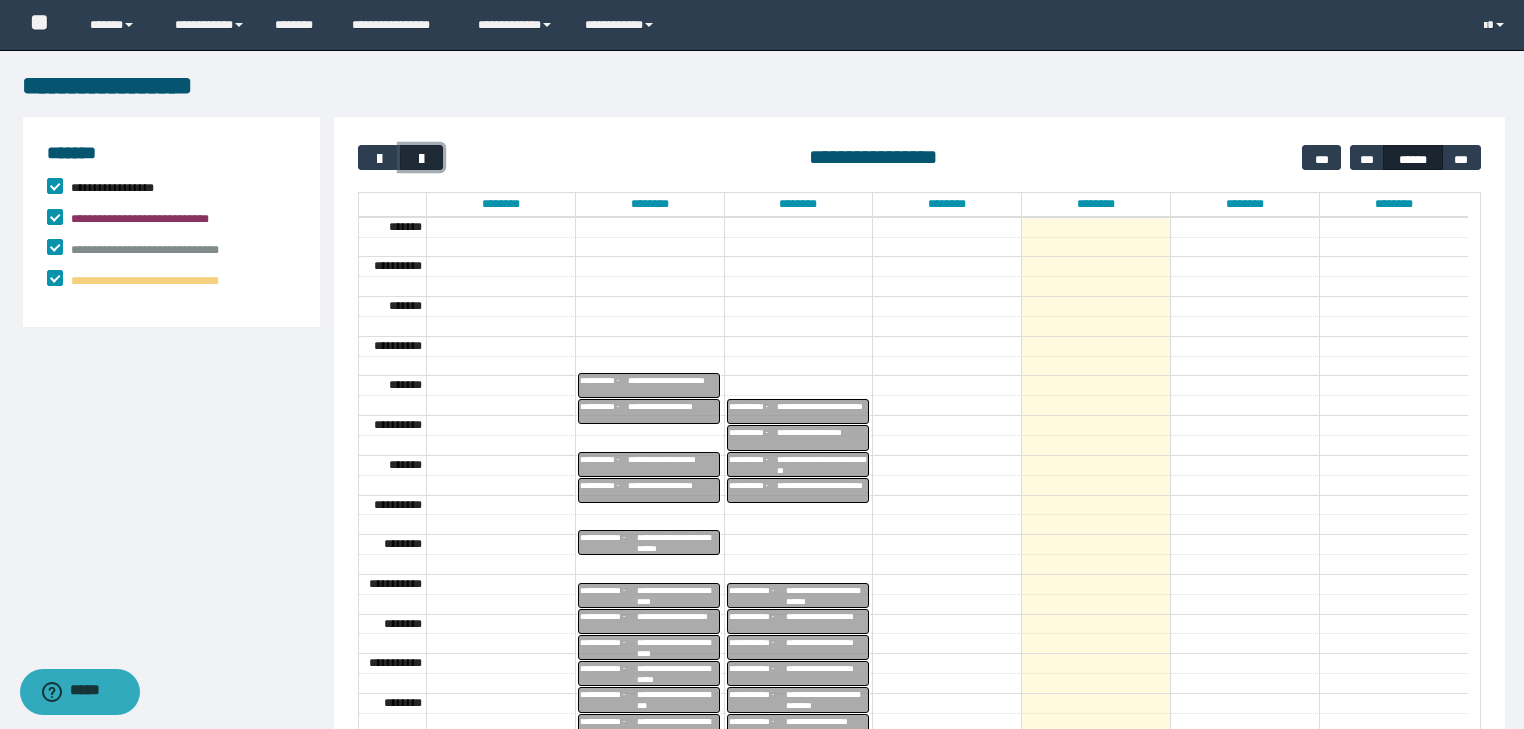 click at bounding box center (422, 159) 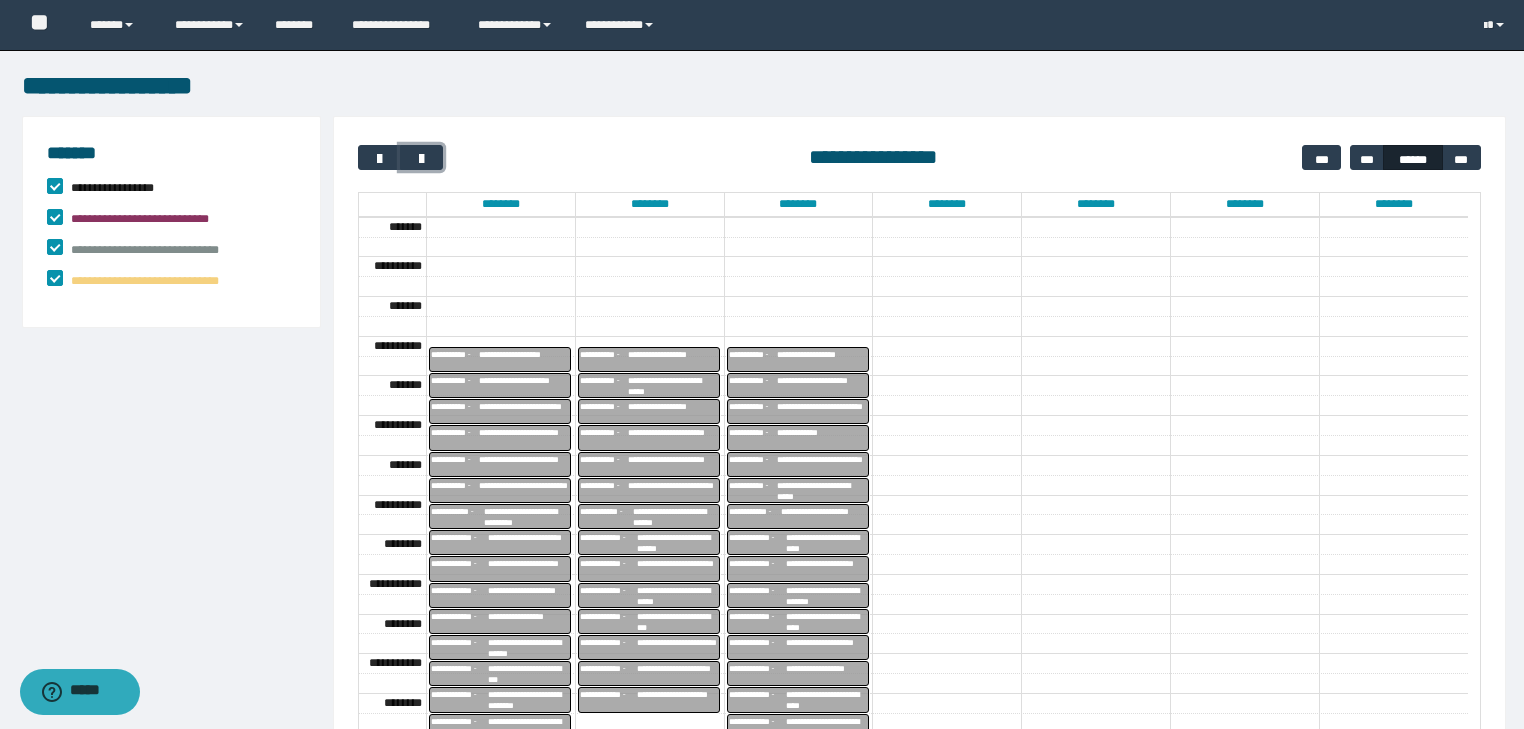 click on "**********" at bounding box center (673, 406) 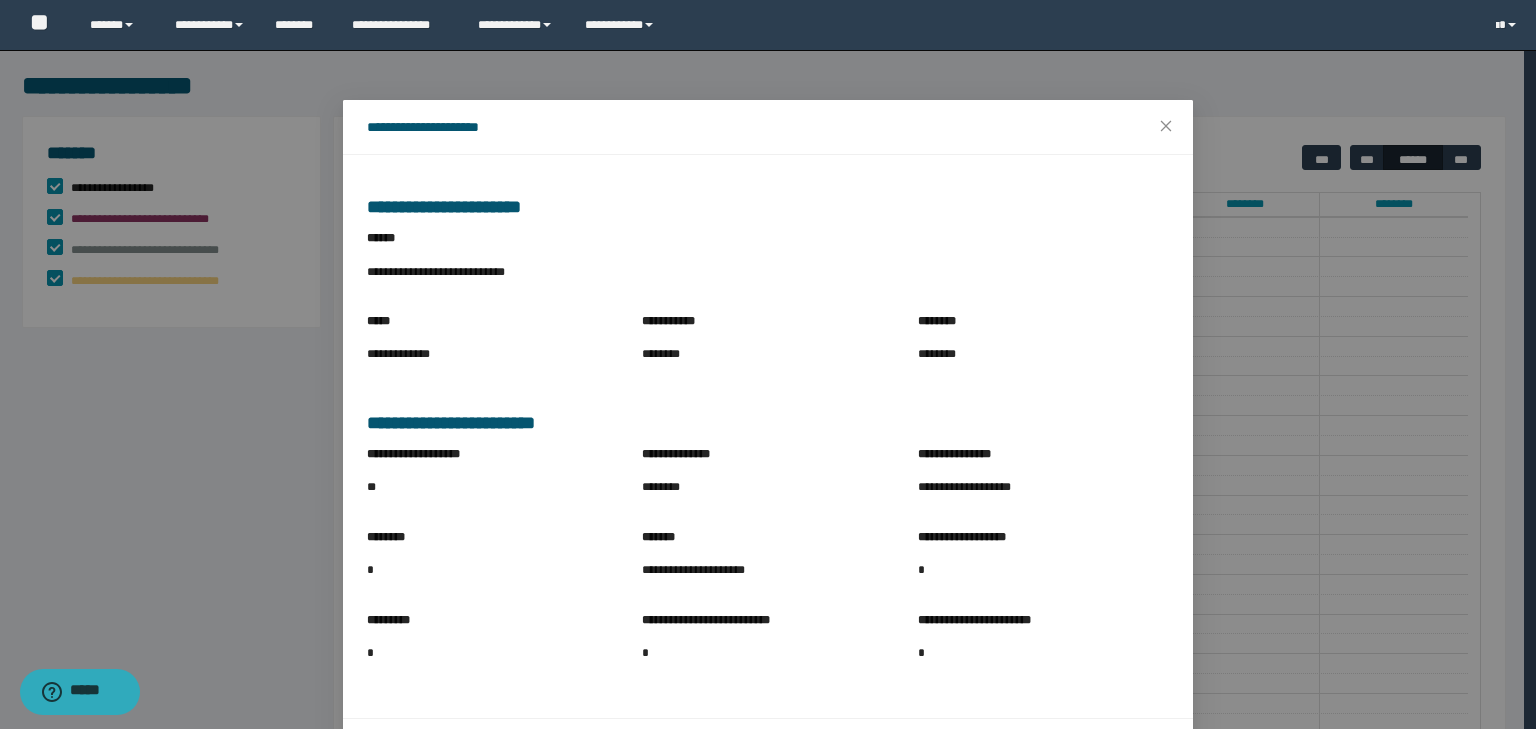 click on "**********" at bounding box center [768, 444] 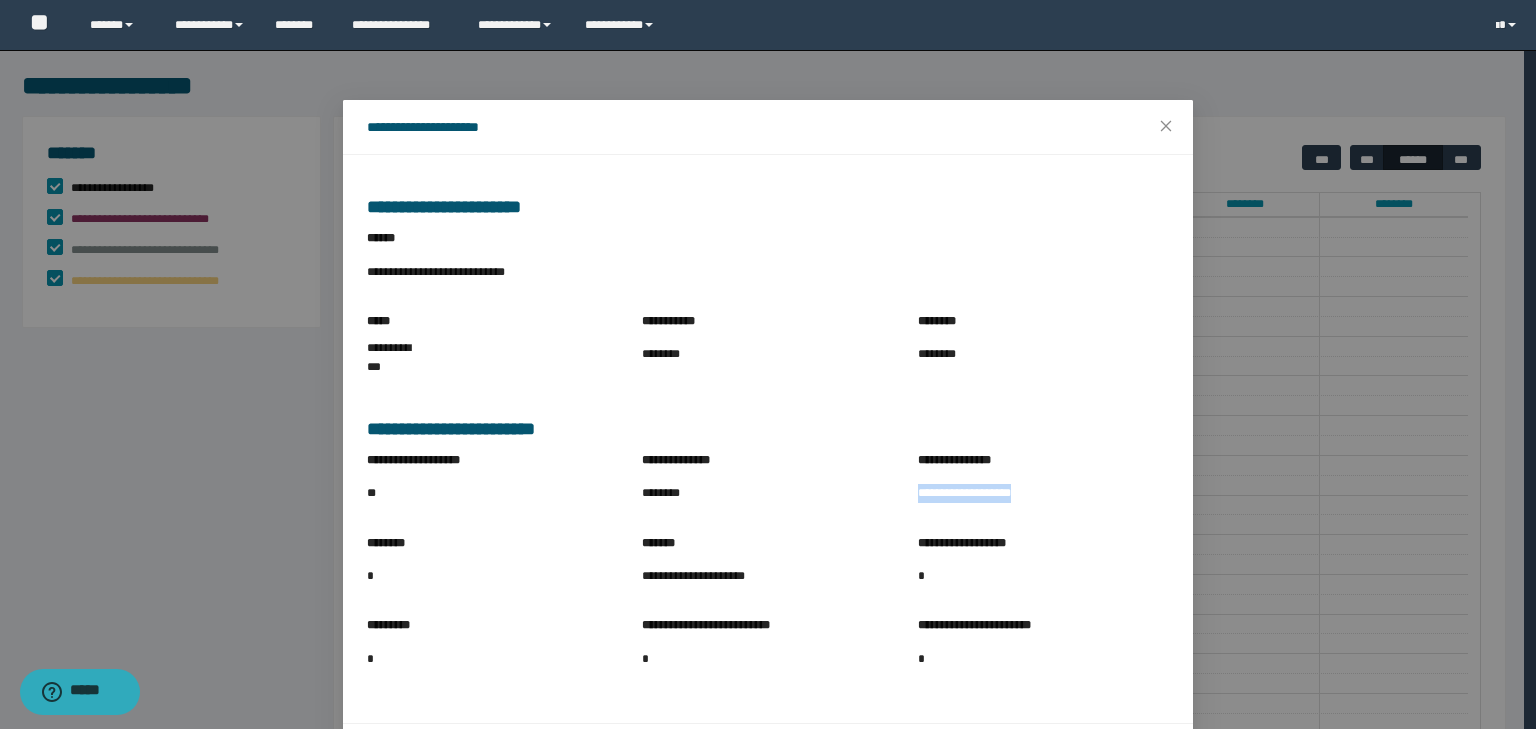 drag, startPoint x: 908, startPoint y: 491, endPoint x: 1034, endPoint y: 500, distance: 126.32102 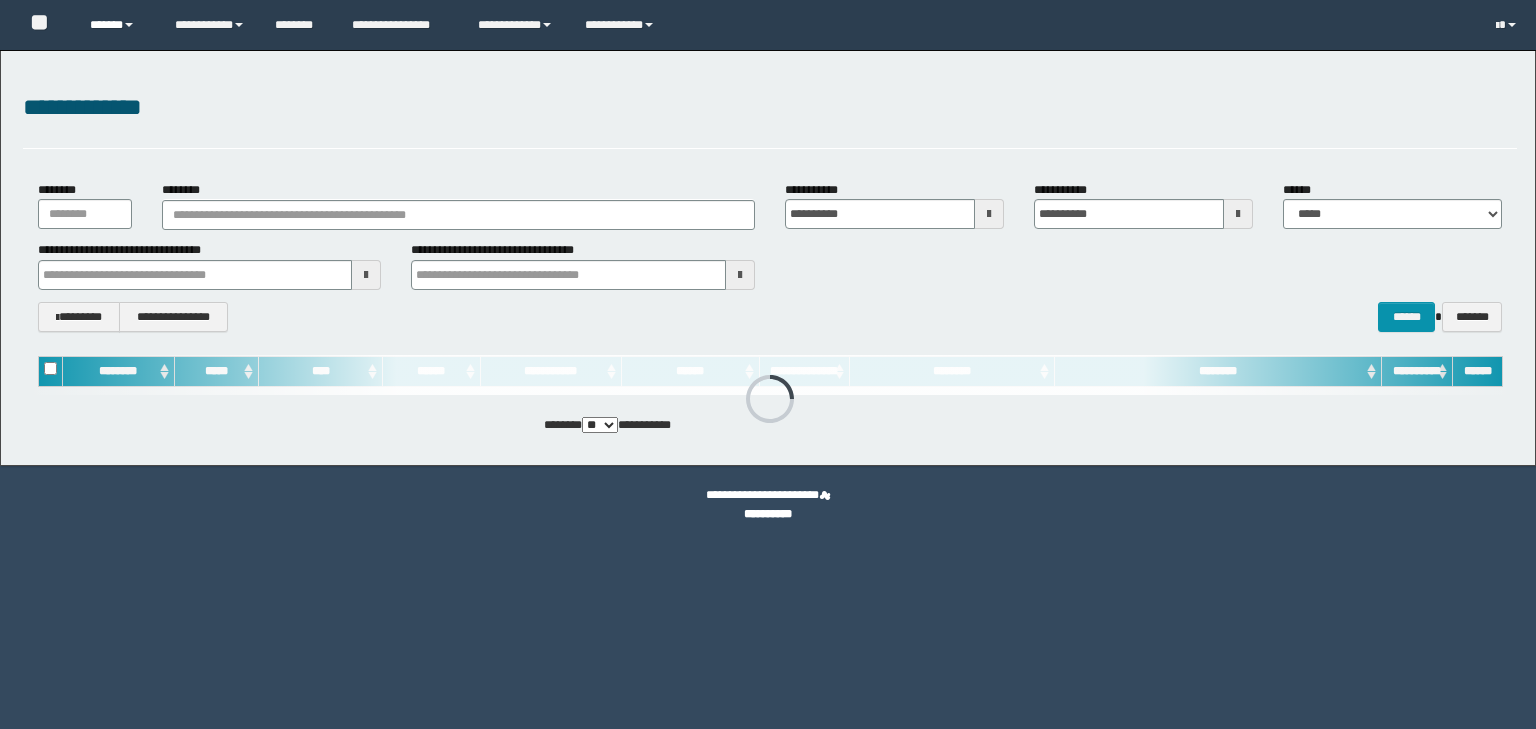 scroll, scrollTop: 0, scrollLeft: 0, axis: both 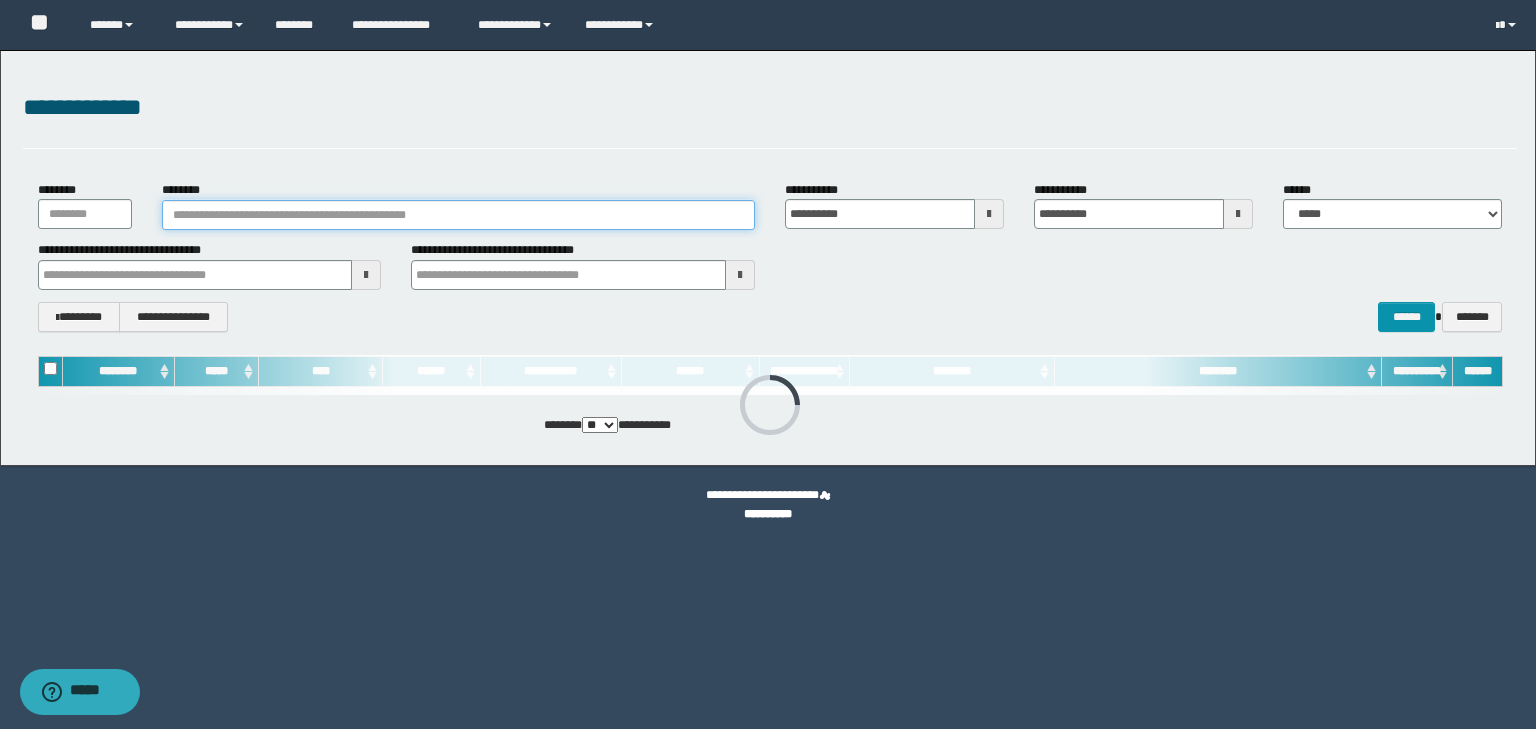 click on "********" at bounding box center [458, 215] 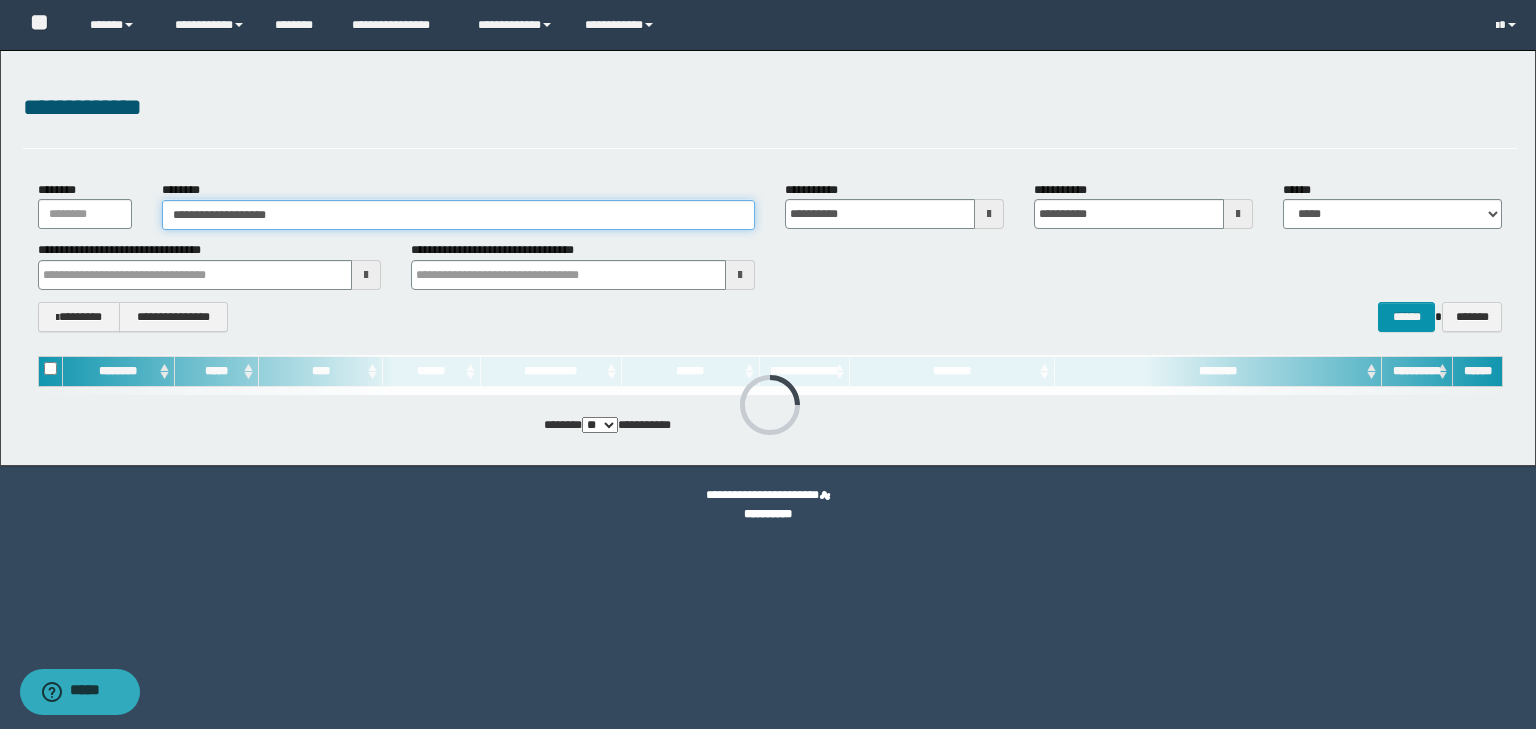 type on "**********" 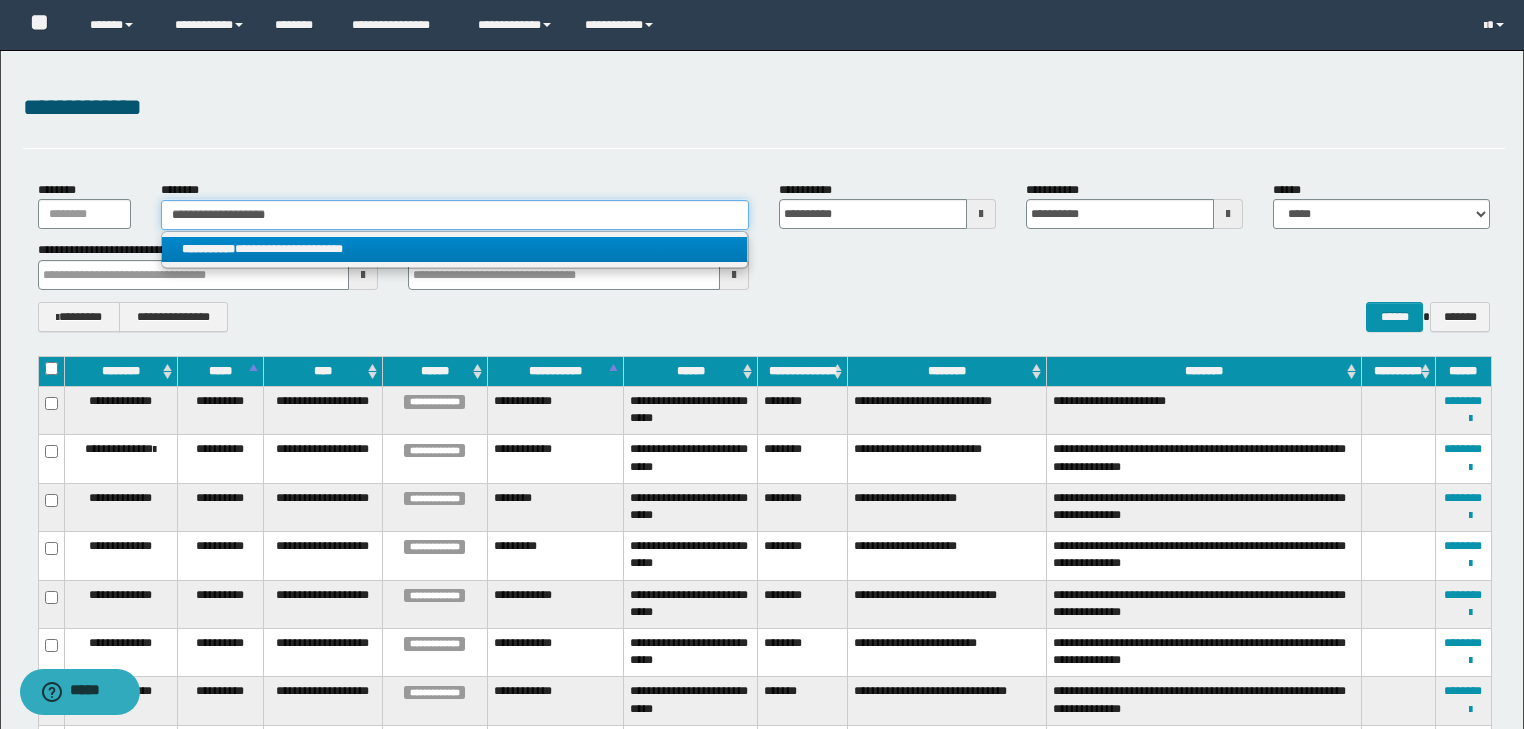 type on "**********" 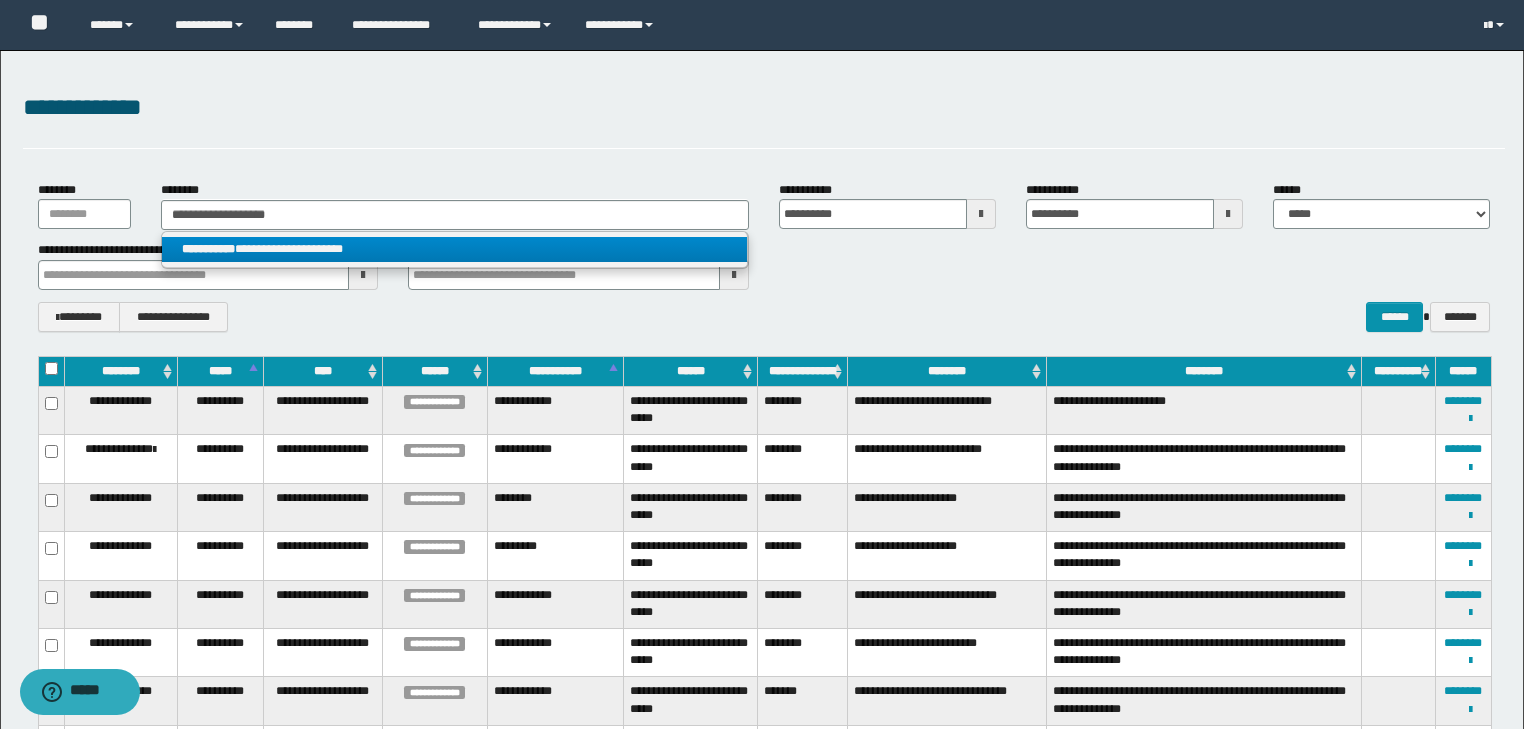 click on "**********" at bounding box center (454, 249) 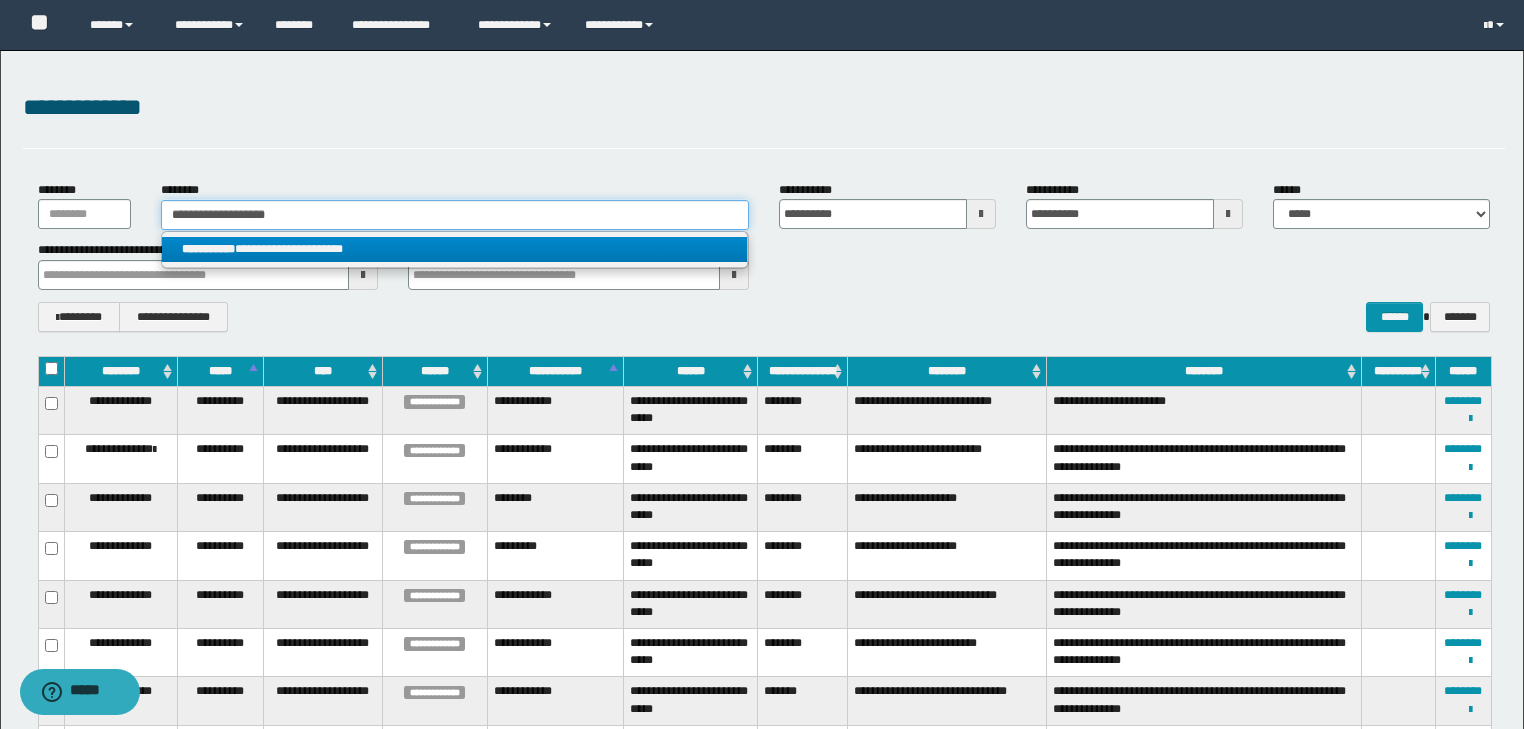 type 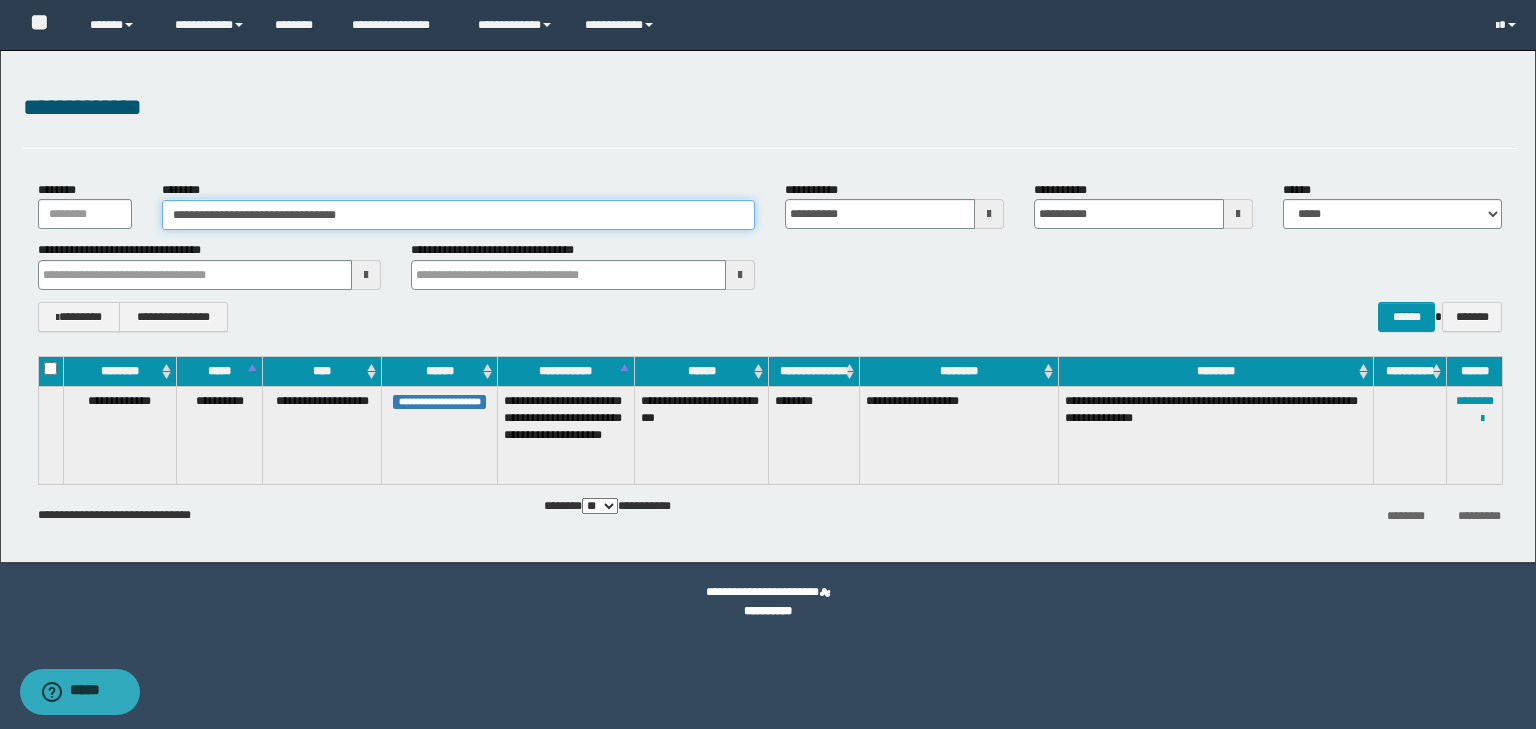 drag, startPoint x: 191, startPoint y: 212, endPoint x: 243, endPoint y: 212, distance: 52 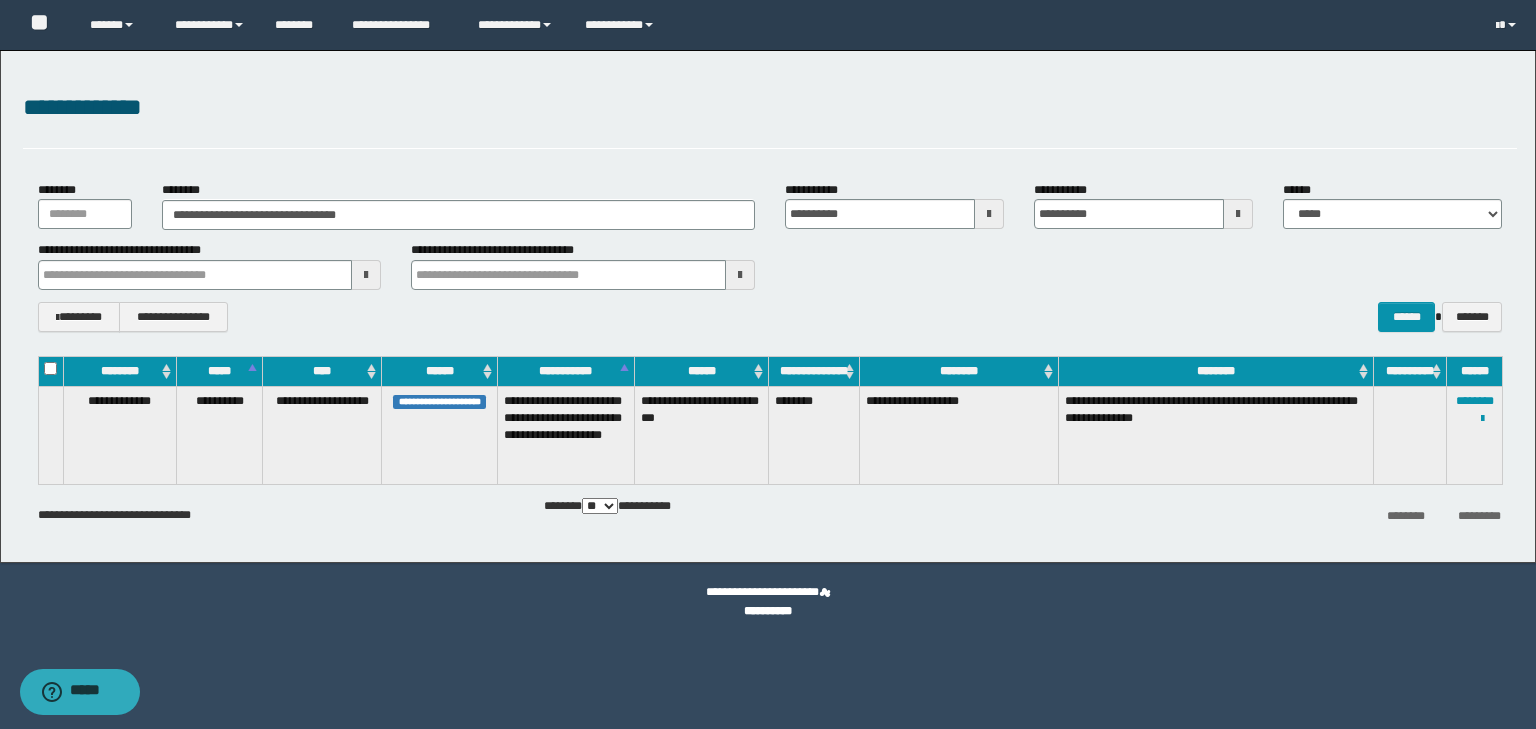 click at bounding box center (0, 0) 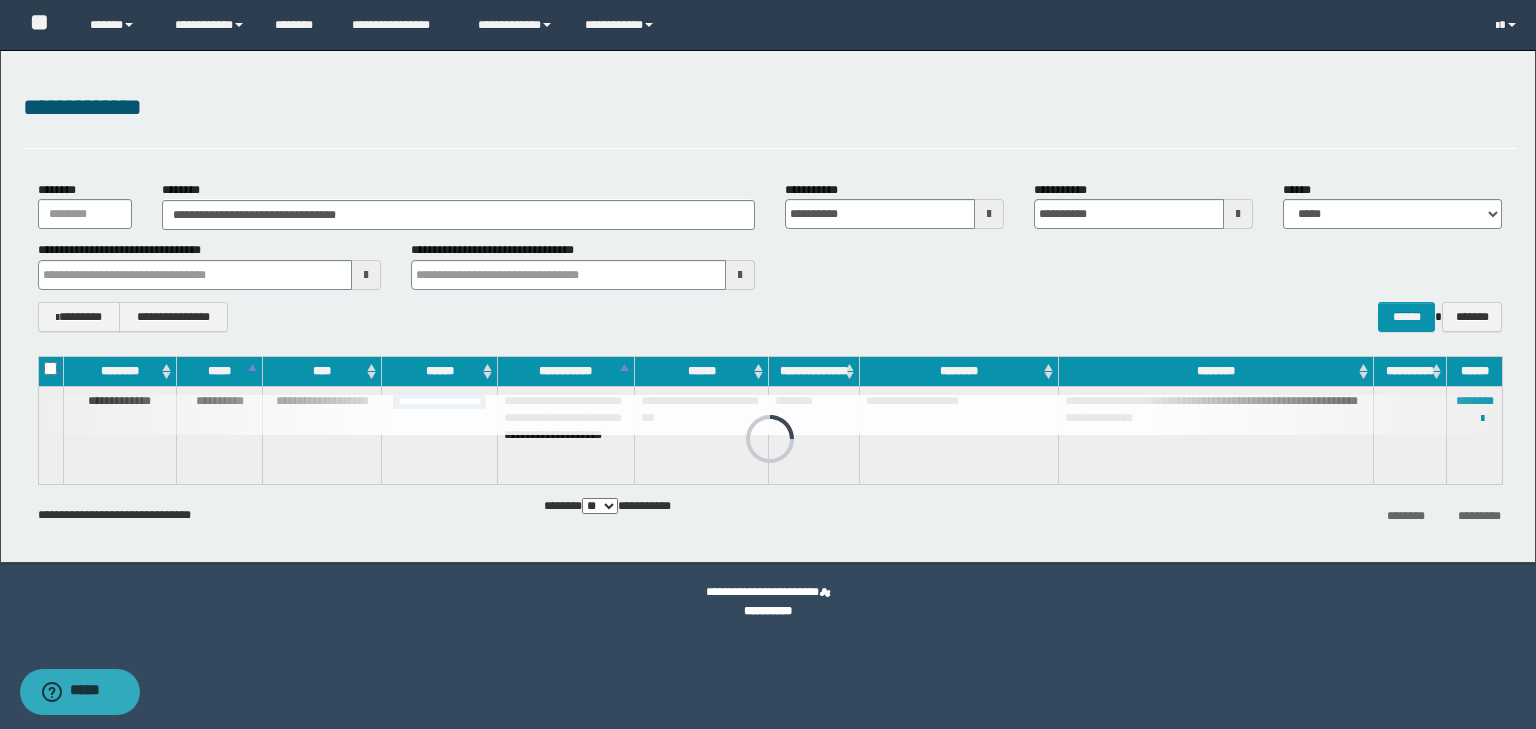 click at bounding box center (770, 415) 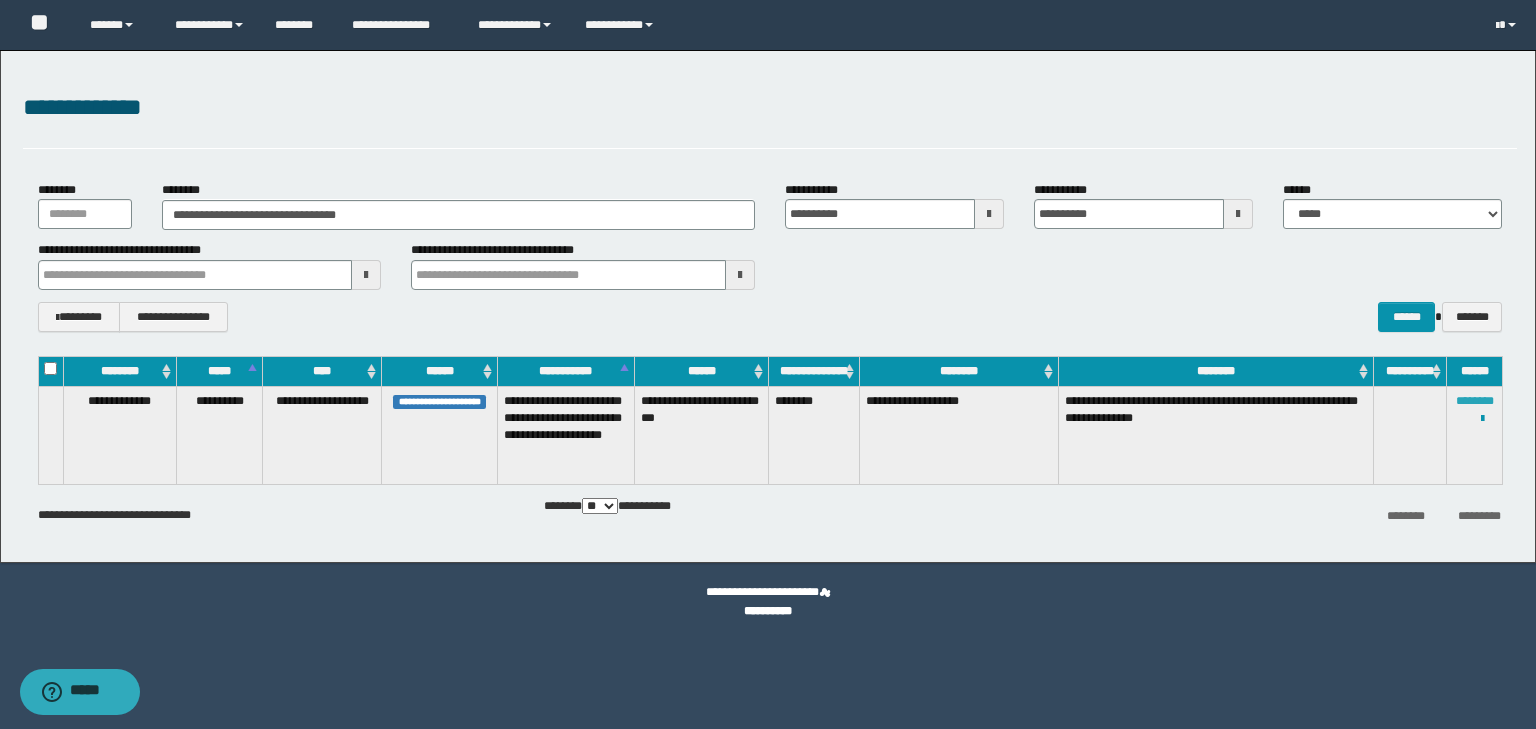 click on "********" at bounding box center (1475, 401) 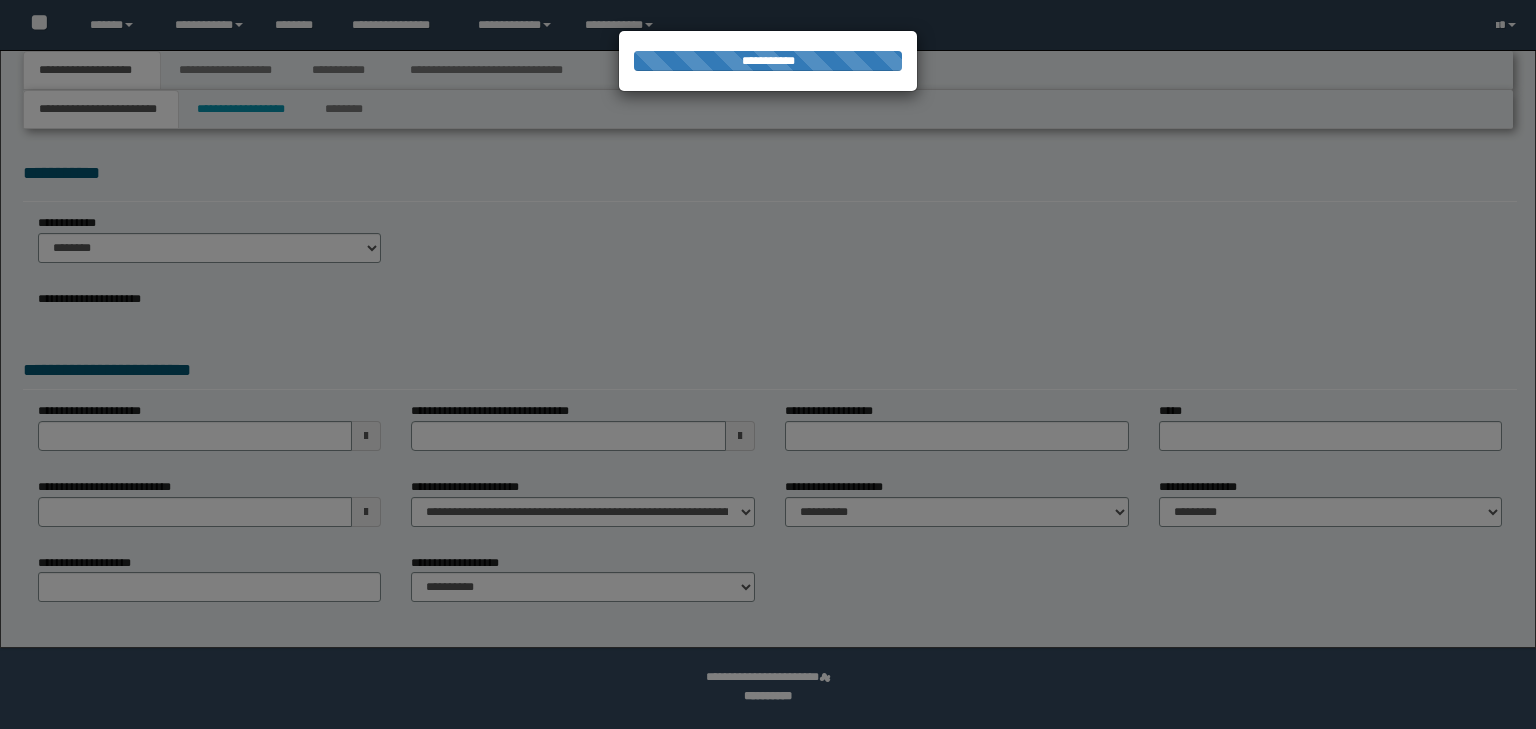 scroll, scrollTop: 0, scrollLeft: 0, axis: both 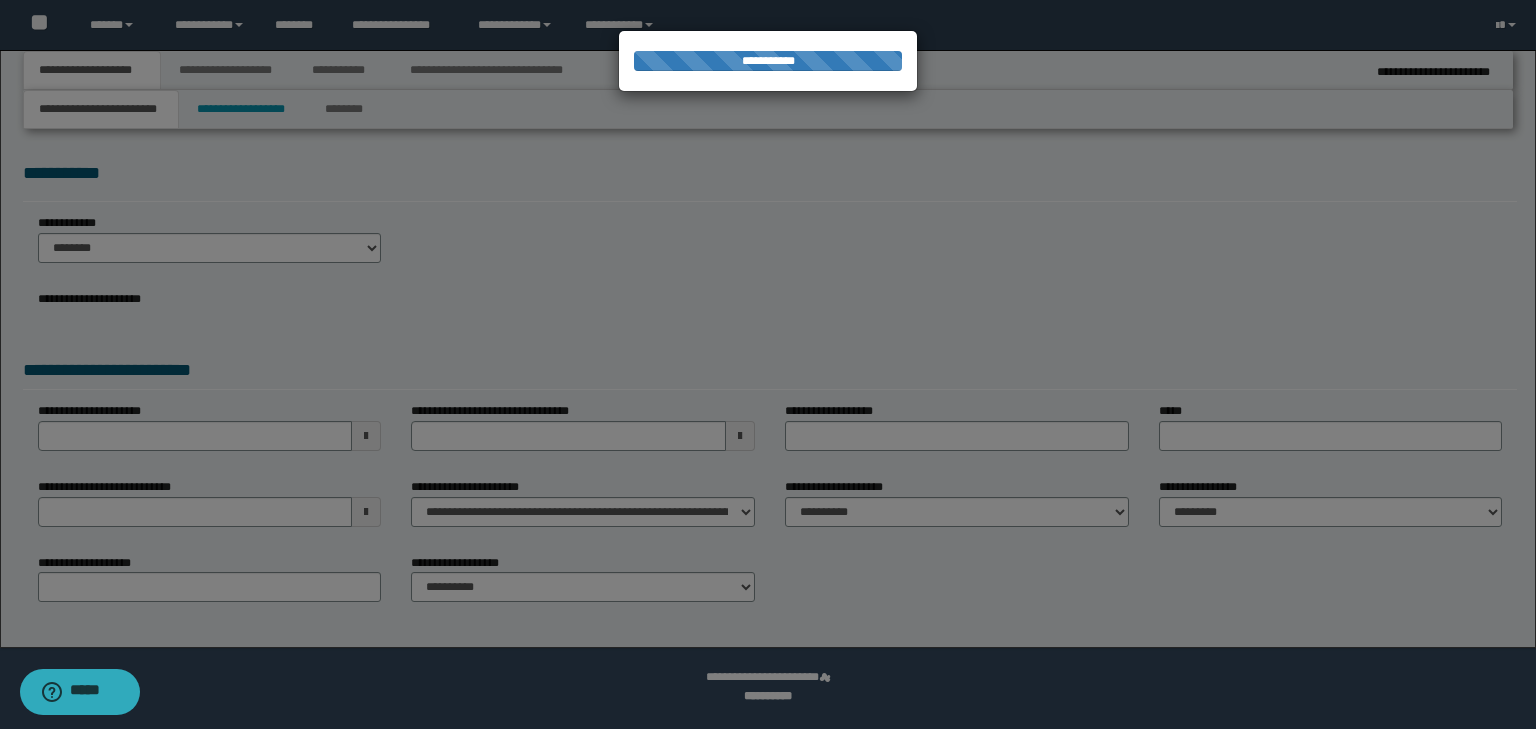 select on "*" 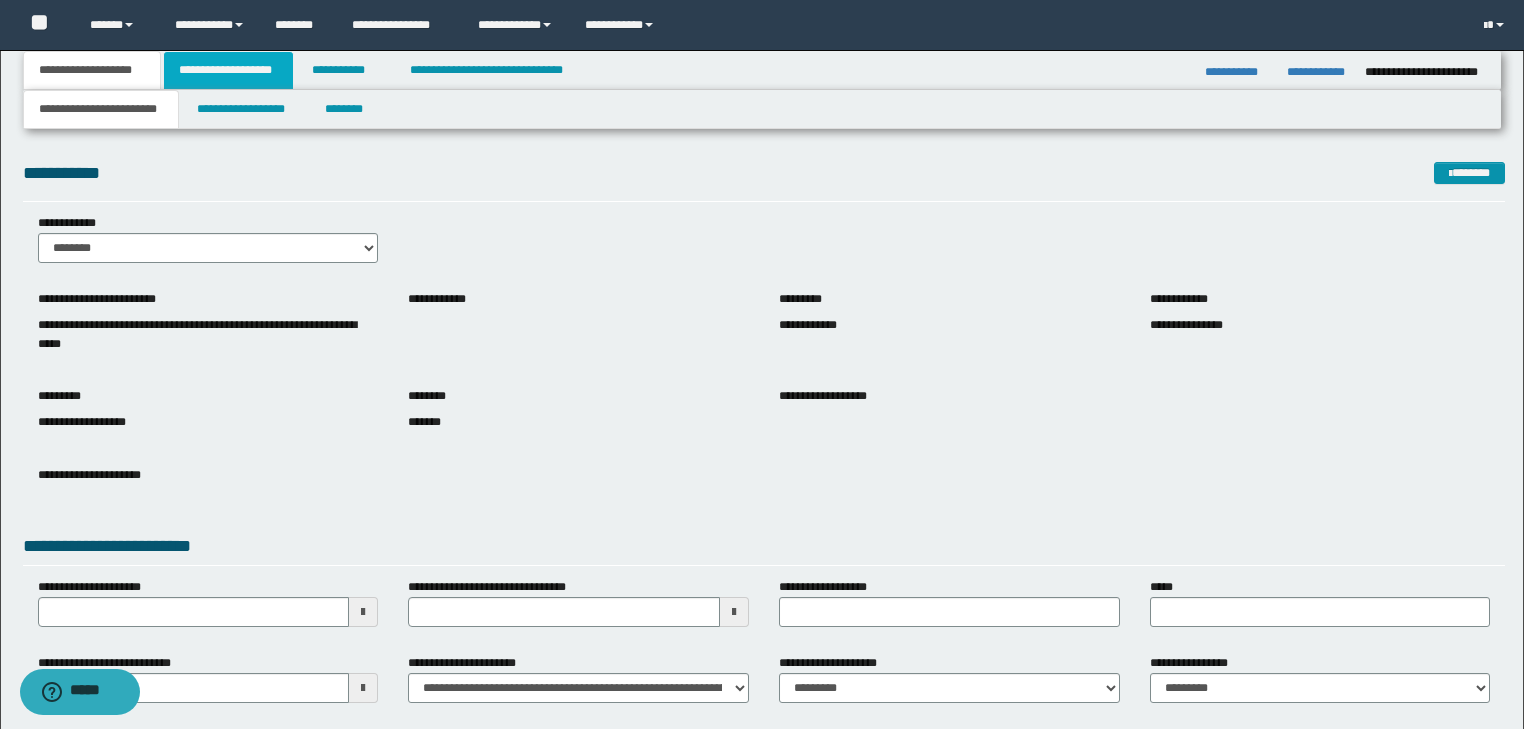 click on "**********" at bounding box center (228, 70) 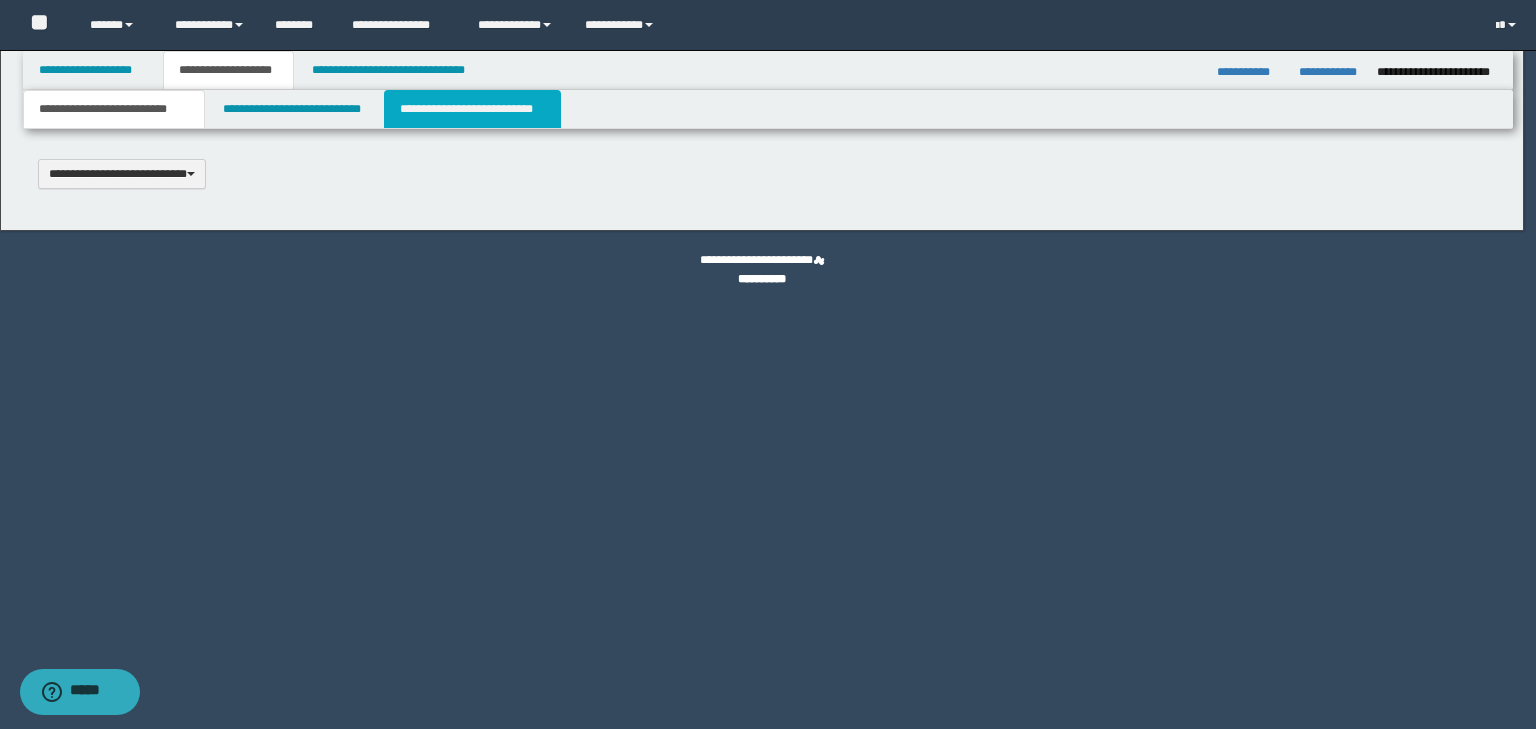 scroll, scrollTop: 0, scrollLeft: 0, axis: both 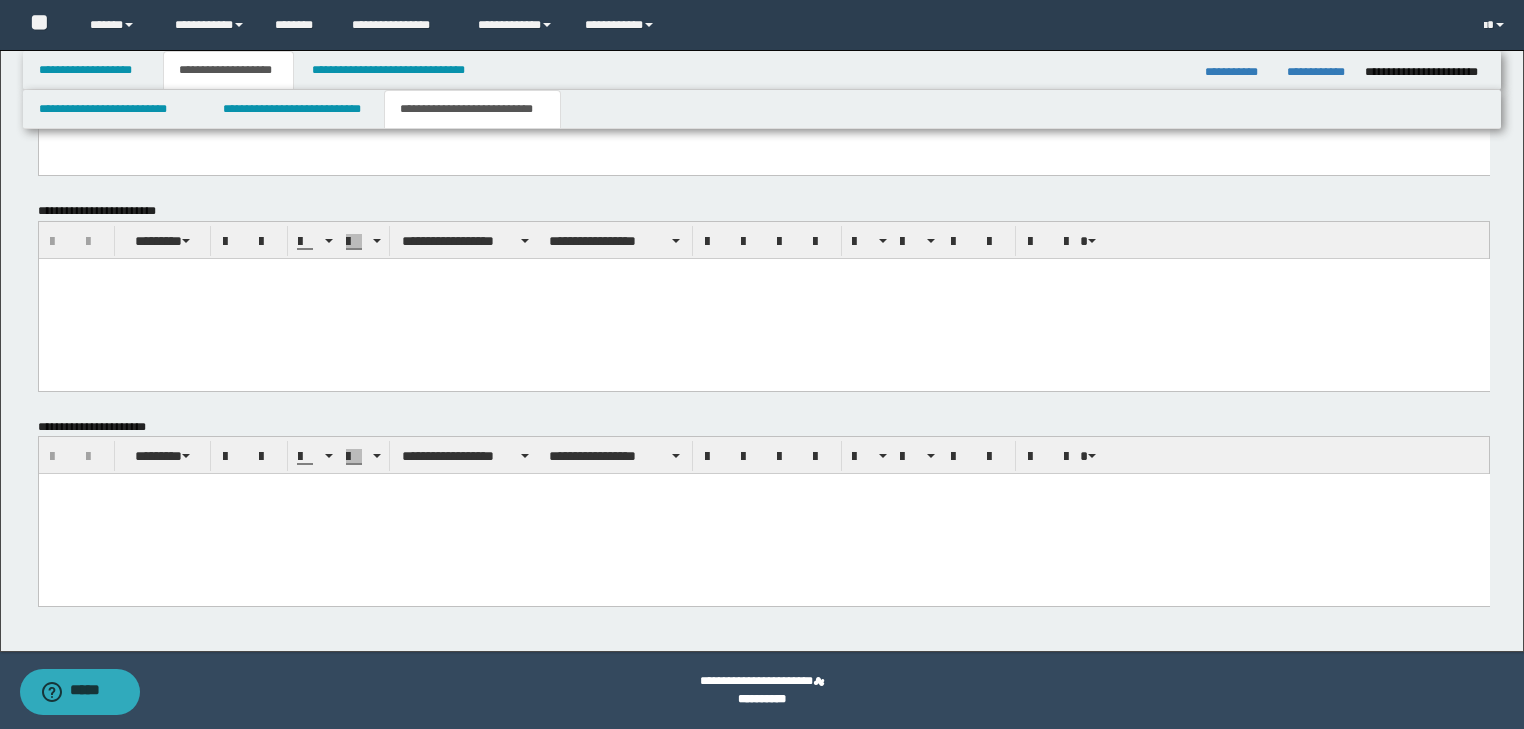 click at bounding box center [763, 514] 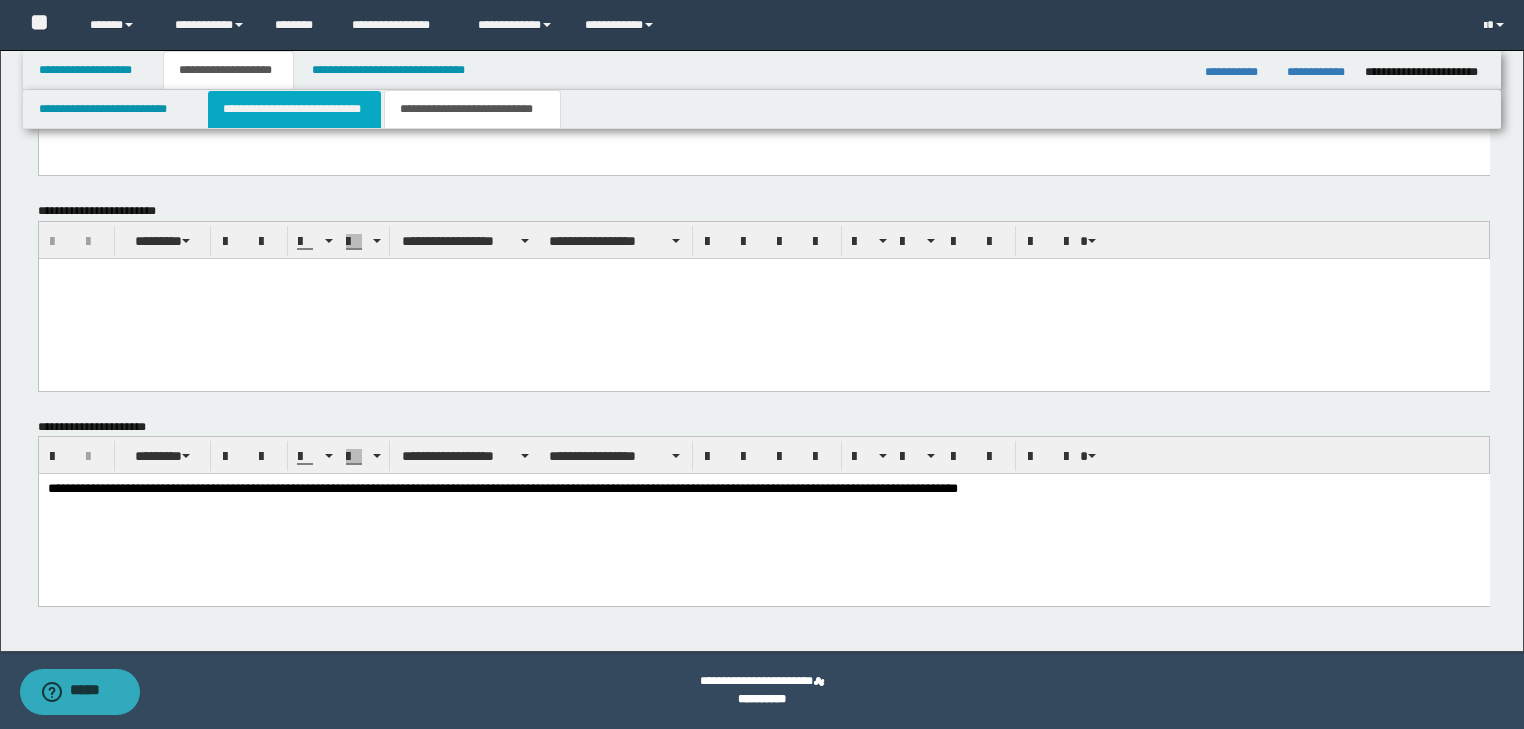 click on "**********" at bounding box center [294, 109] 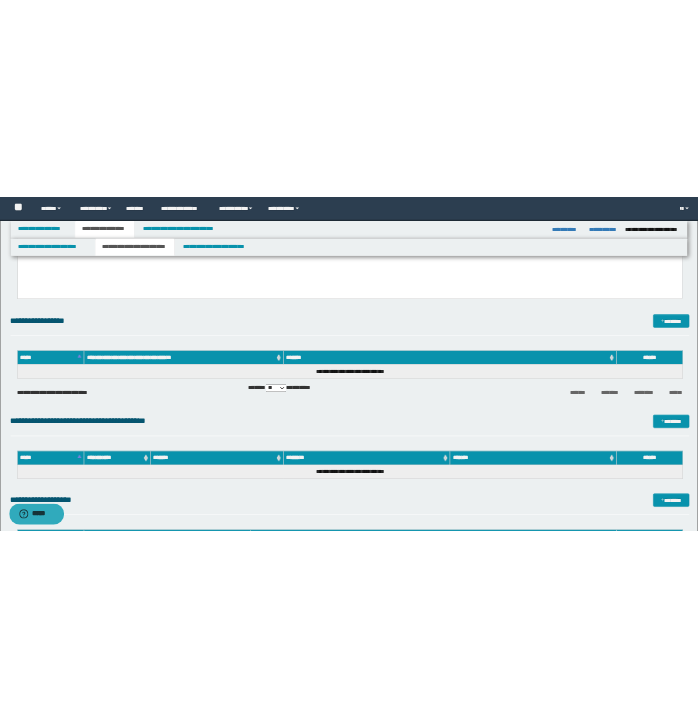 scroll, scrollTop: 400, scrollLeft: 0, axis: vertical 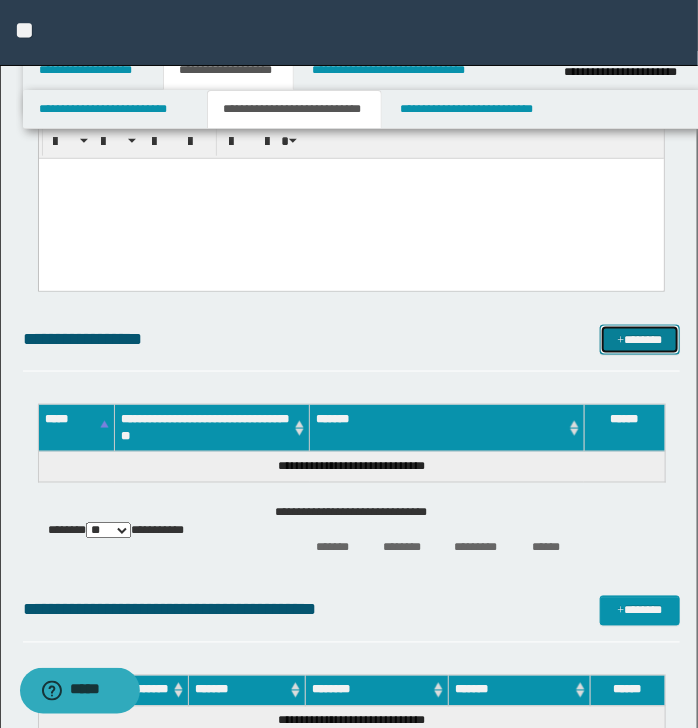 click on "*******" at bounding box center (639, 340) 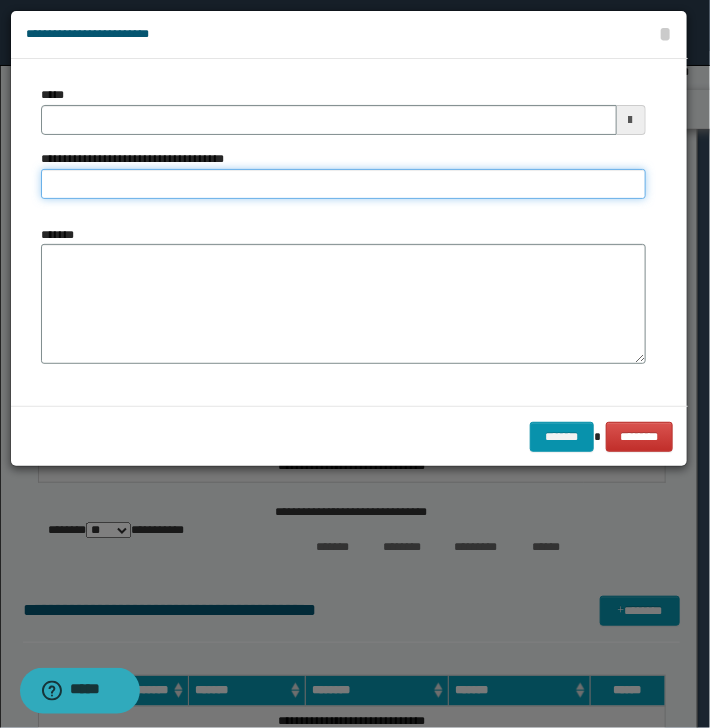 click on "**********" at bounding box center [343, 184] 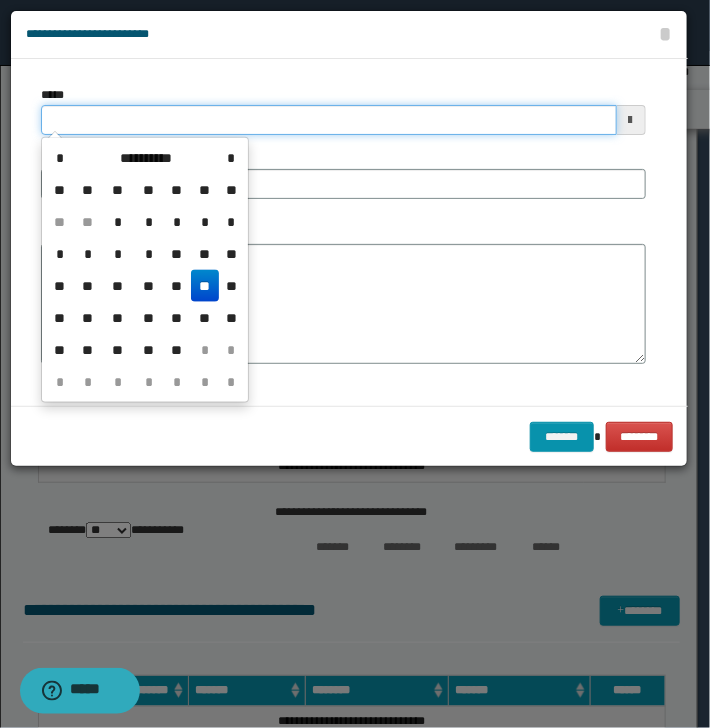 click on "*****" at bounding box center [329, 120] 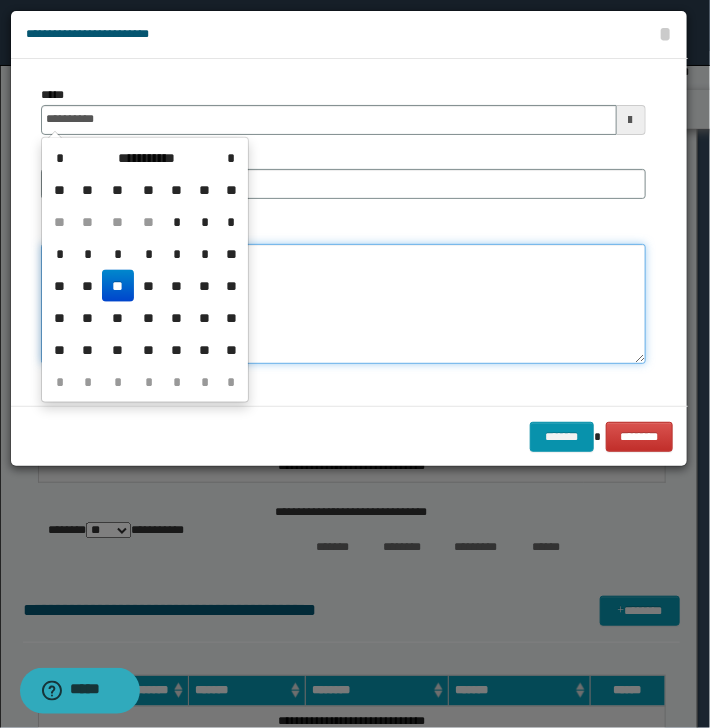 type on "**********" 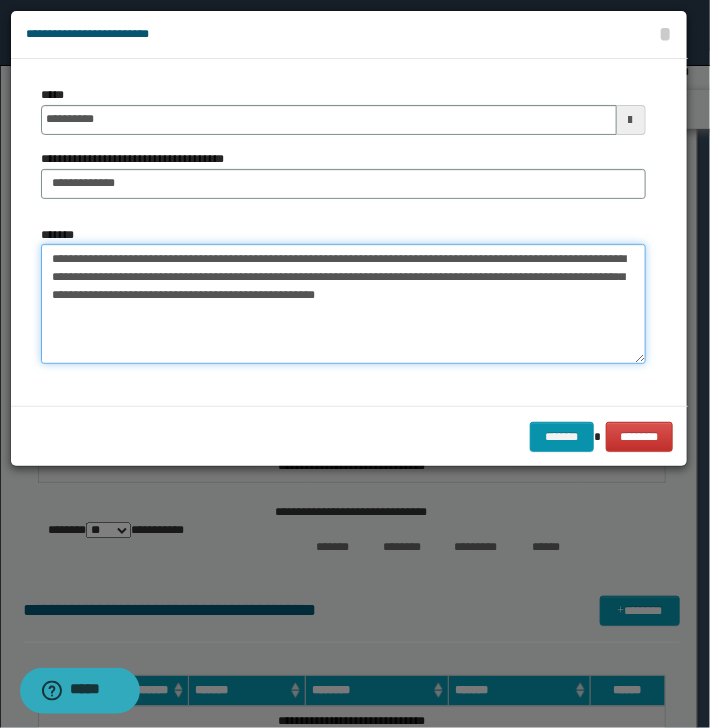 click on "**********" at bounding box center [343, 304] 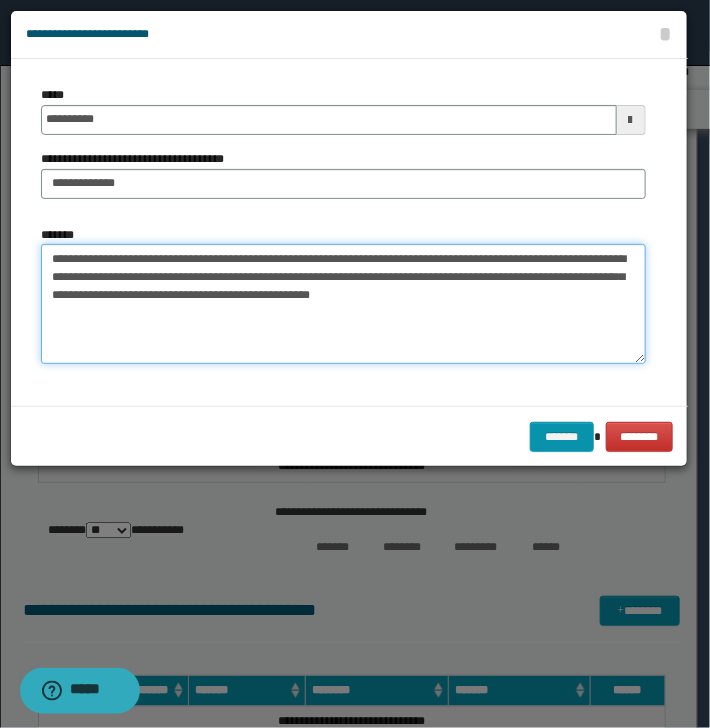 click on "**********" at bounding box center (343, 304) 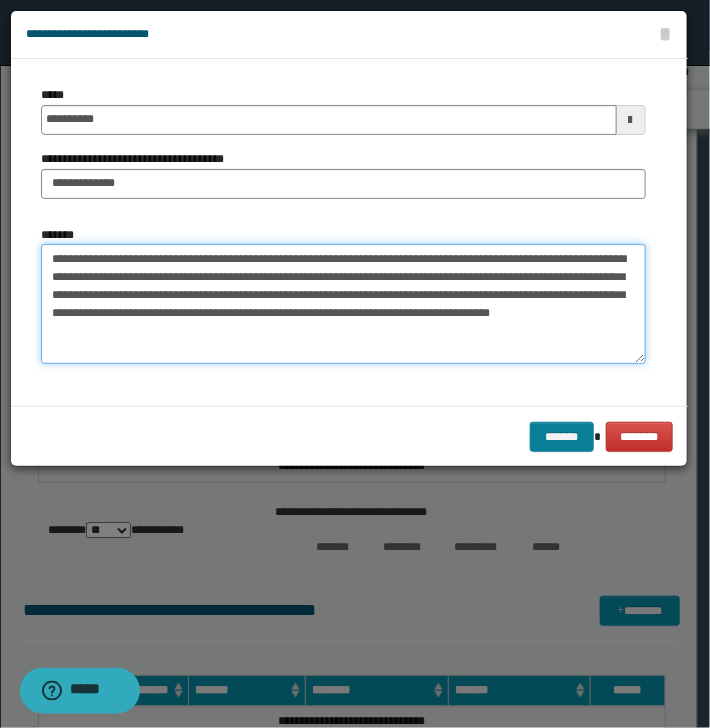 type on "**********" 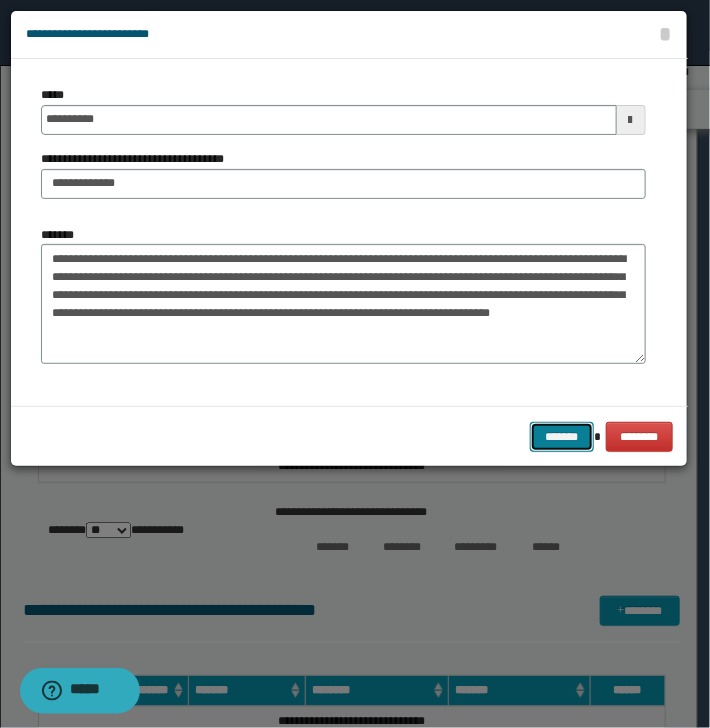 click on "*******" at bounding box center [562, 437] 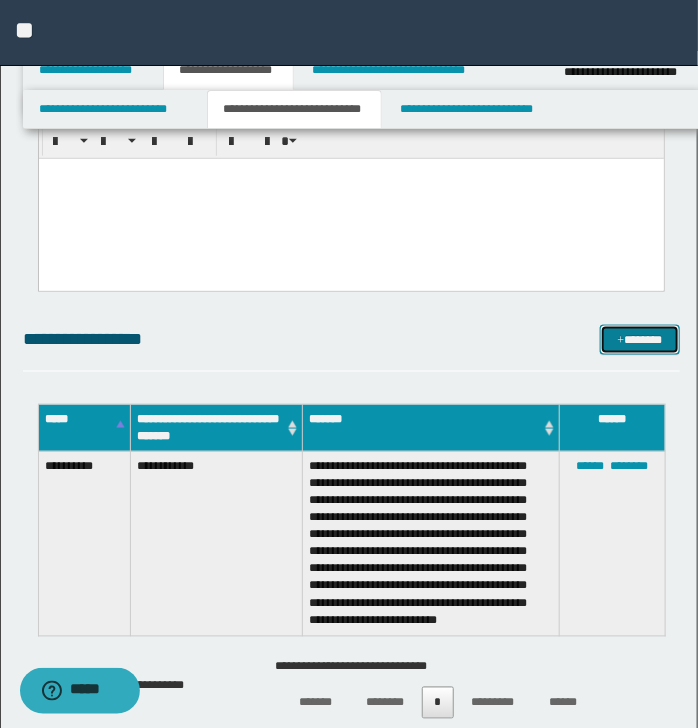 click on "*******" at bounding box center (639, 340) 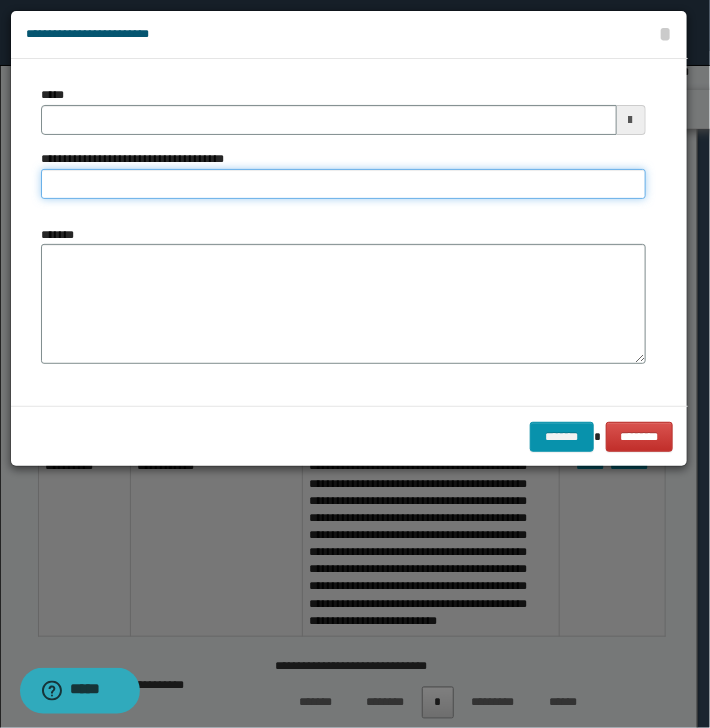 click on "**********" at bounding box center (343, 184) 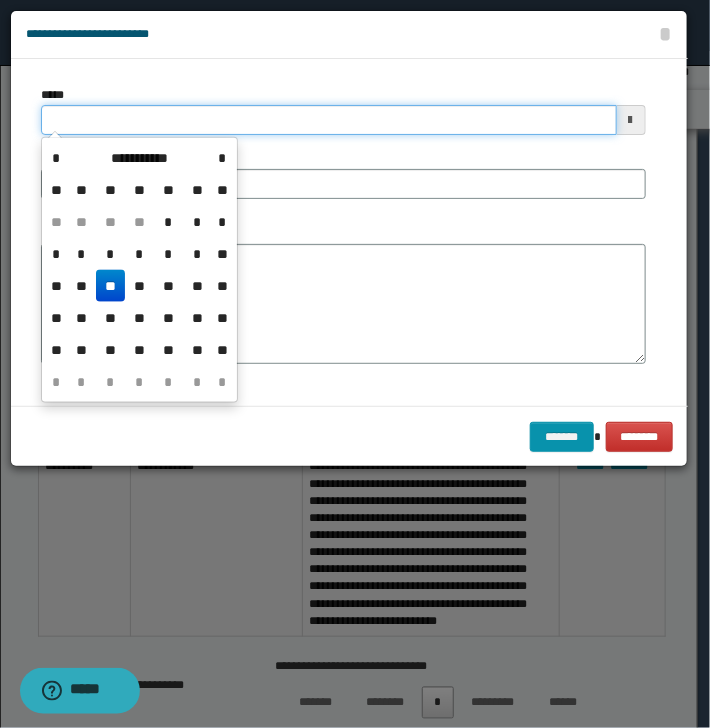 click on "*****" at bounding box center (329, 120) 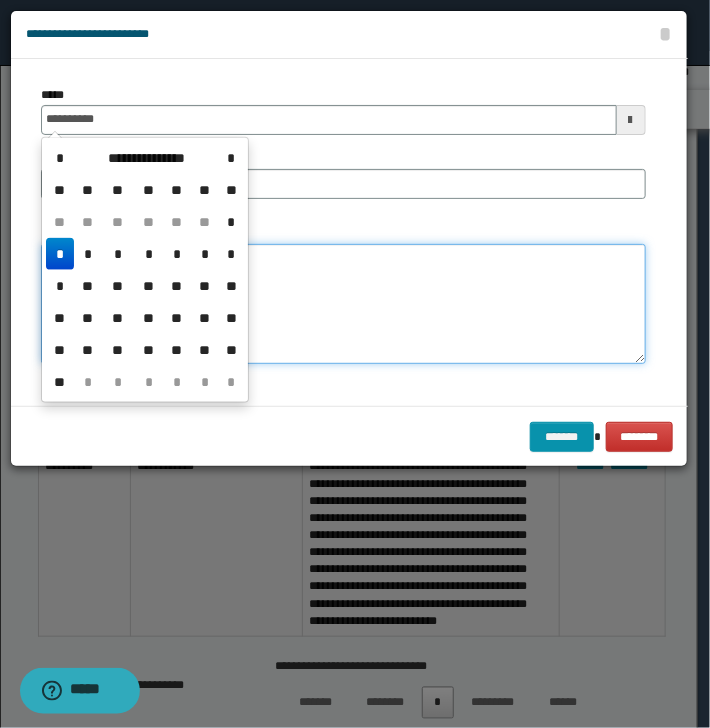 type on "**********" 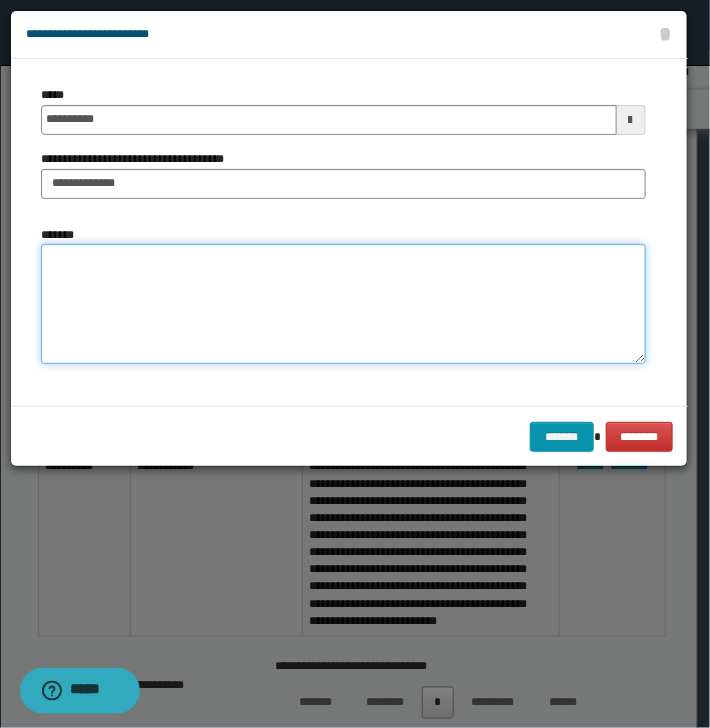 click on "*******" at bounding box center [343, 304] 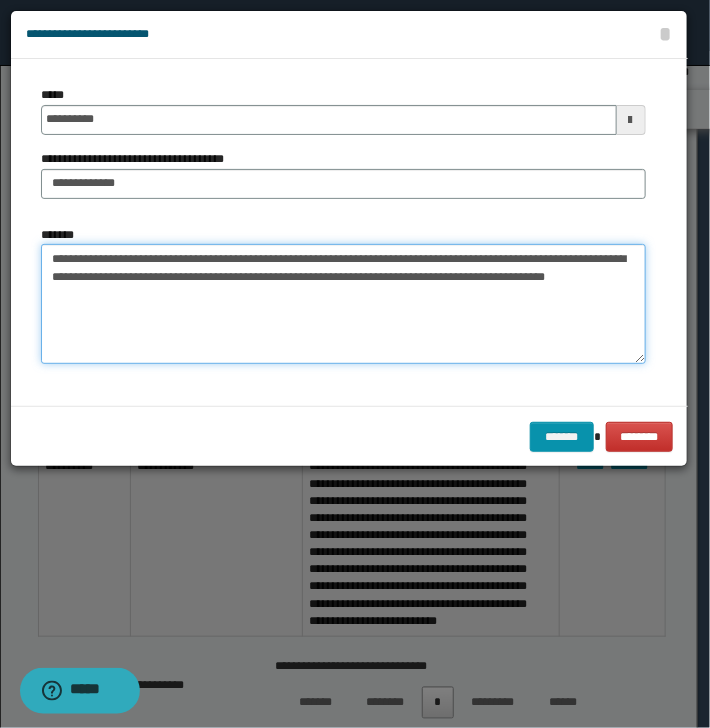 click on "**********" at bounding box center [343, 304] 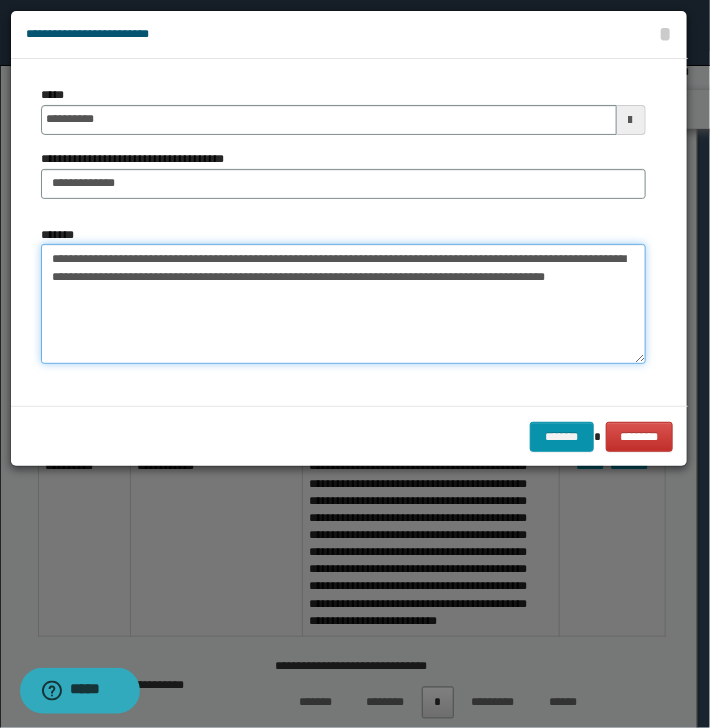 click on "**********" at bounding box center [343, 304] 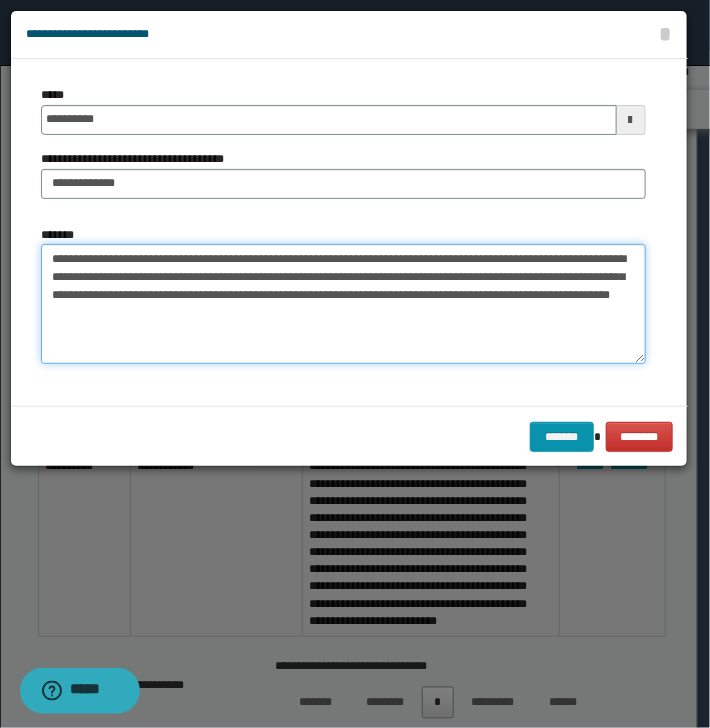 click on "**********" at bounding box center (343, 304) 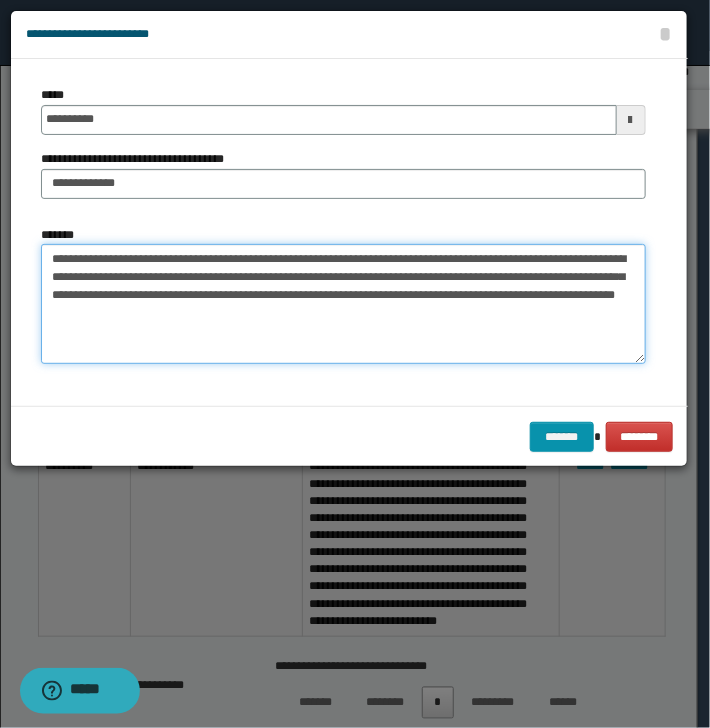 click on "**********" at bounding box center (343, 304) 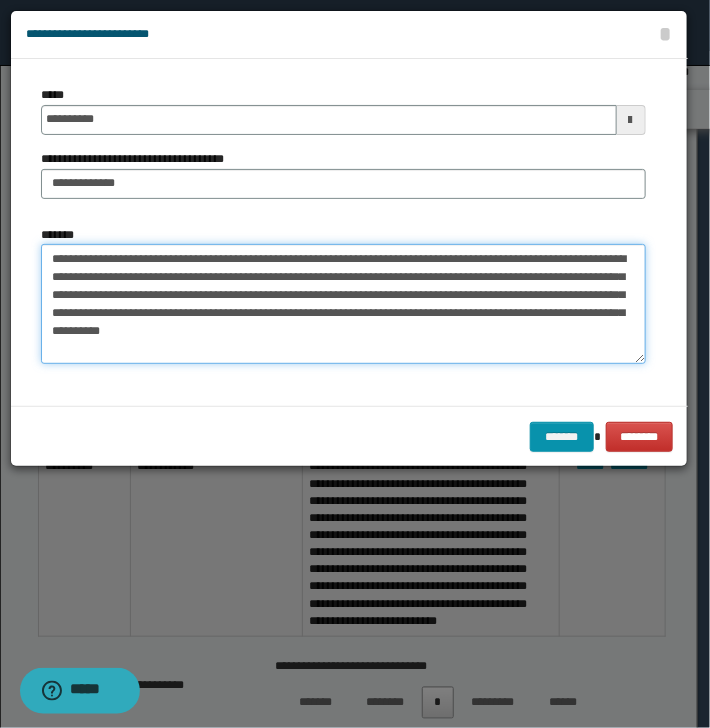 click on "**********" at bounding box center [343, 304] 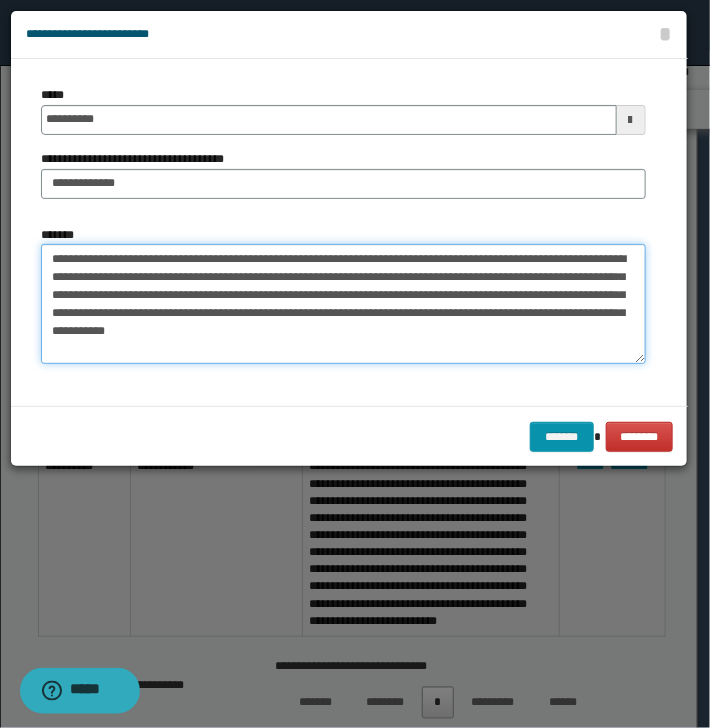 click on "**********" at bounding box center (343, 304) 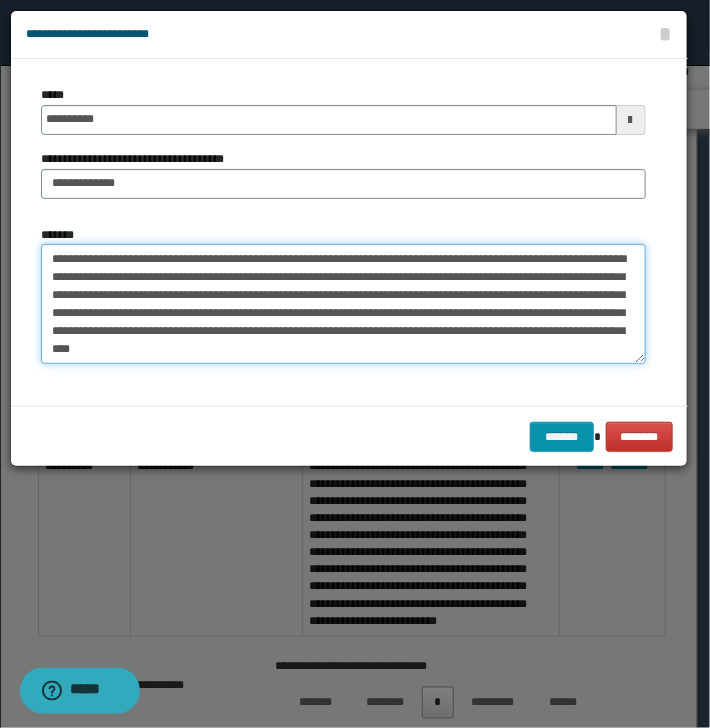 click on "**********" at bounding box center (343, 304) 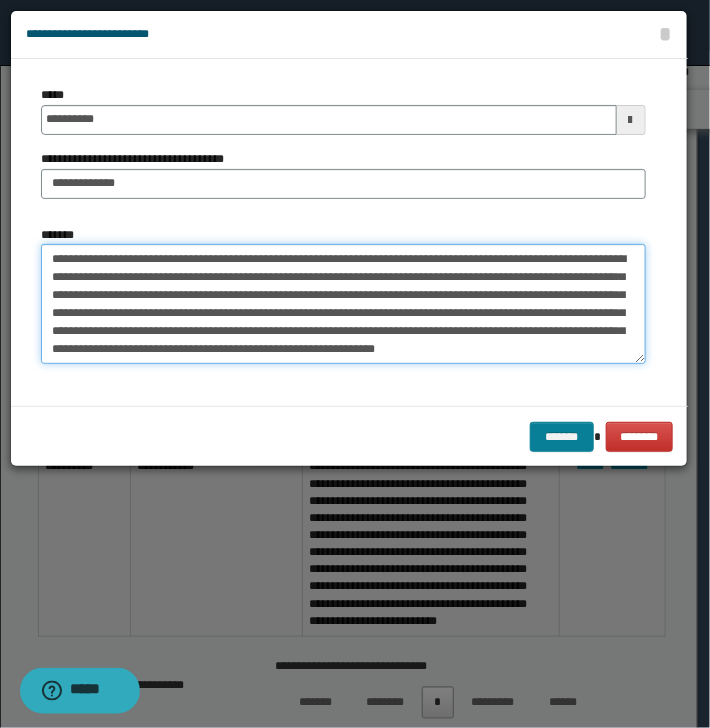 type on "**********" 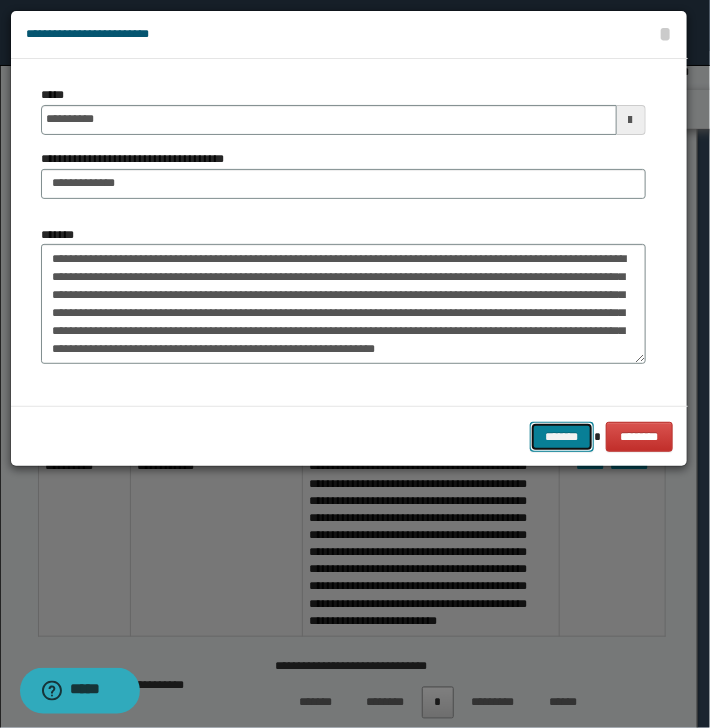 click on "*******" at bounding box center (562, 437) 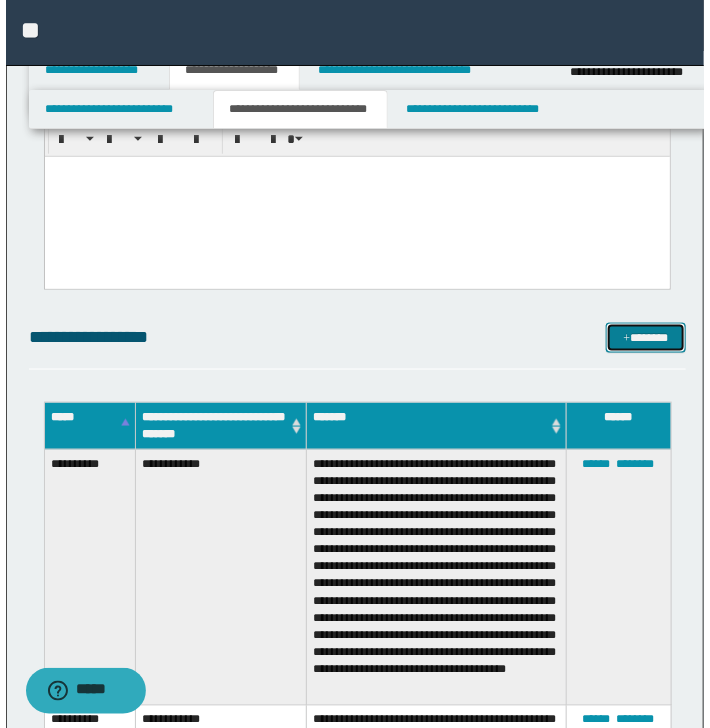scroll, scrollTop: 400, scrollLeft: 0, axis: vertical 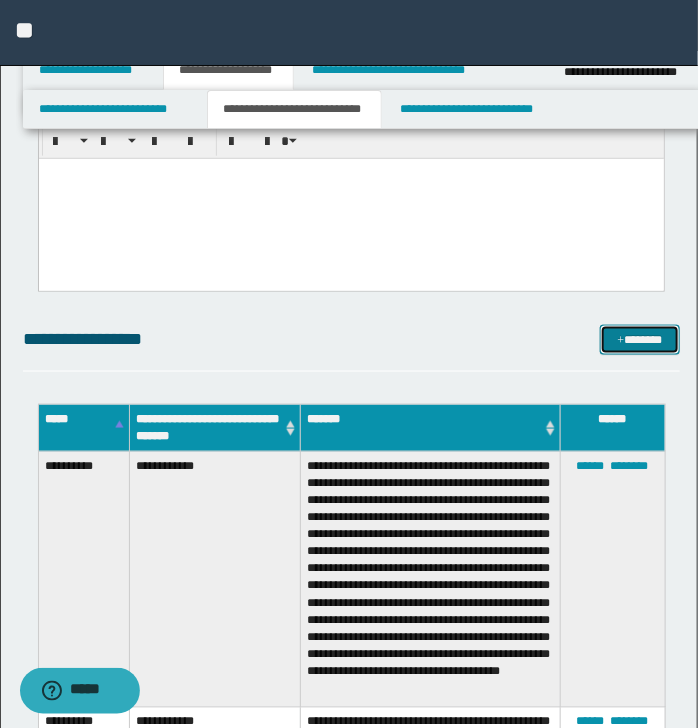 click on "*******" at bounding box center (639, 340) 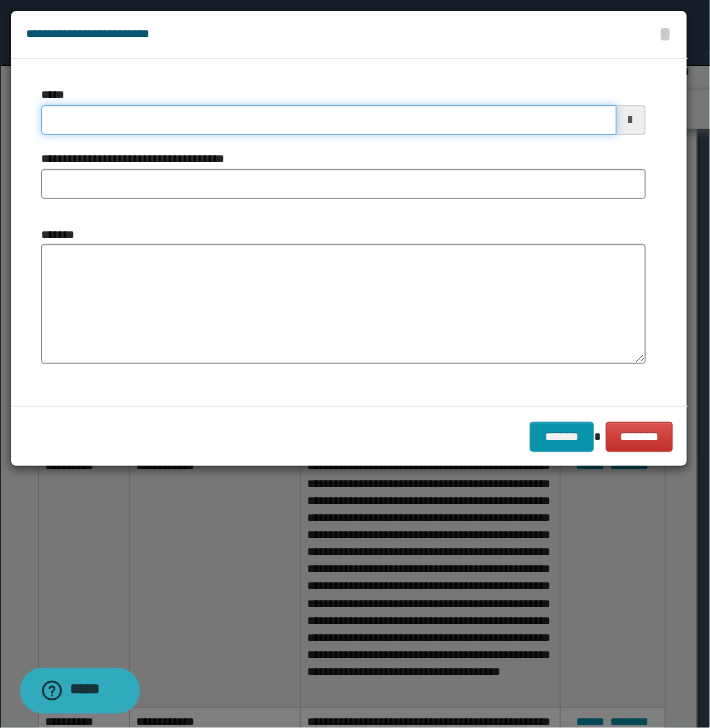 click on "*****" at bounding box center [329, 120] 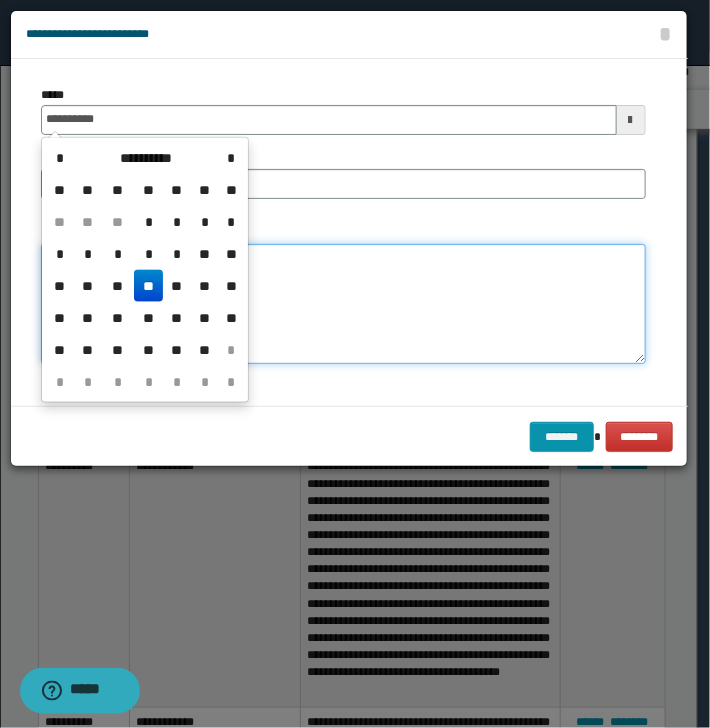 type on "**********" 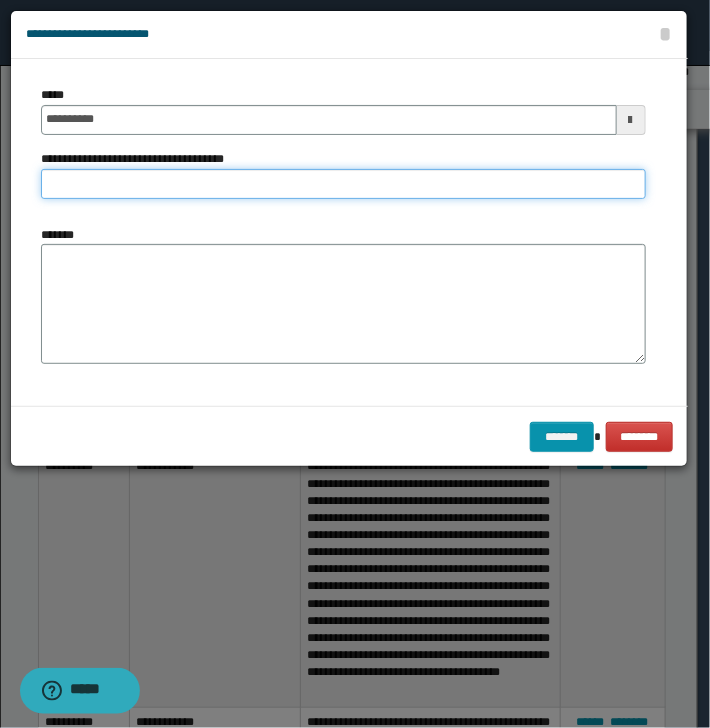 click on "**********" at bounding box center (343, 184) 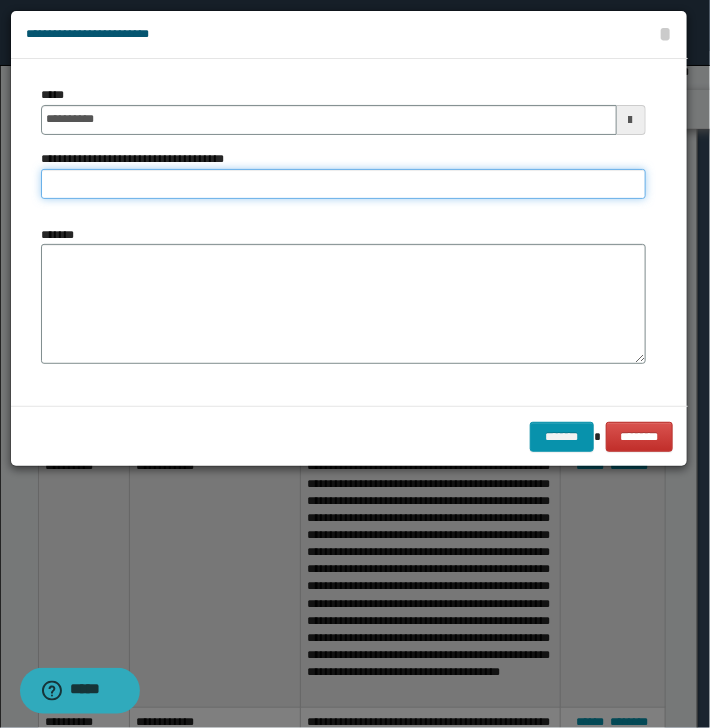 type on "**********" 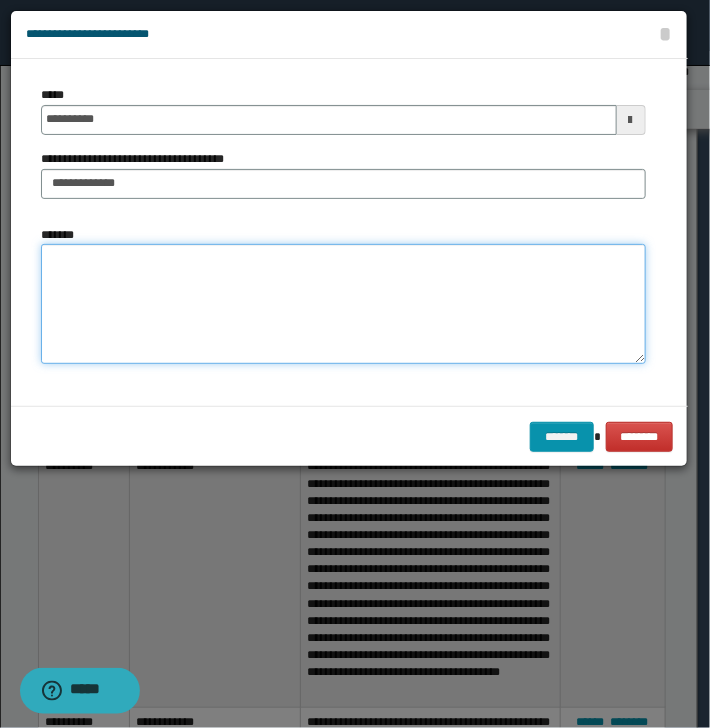 click on "*******" at bounding box center (343, 304) 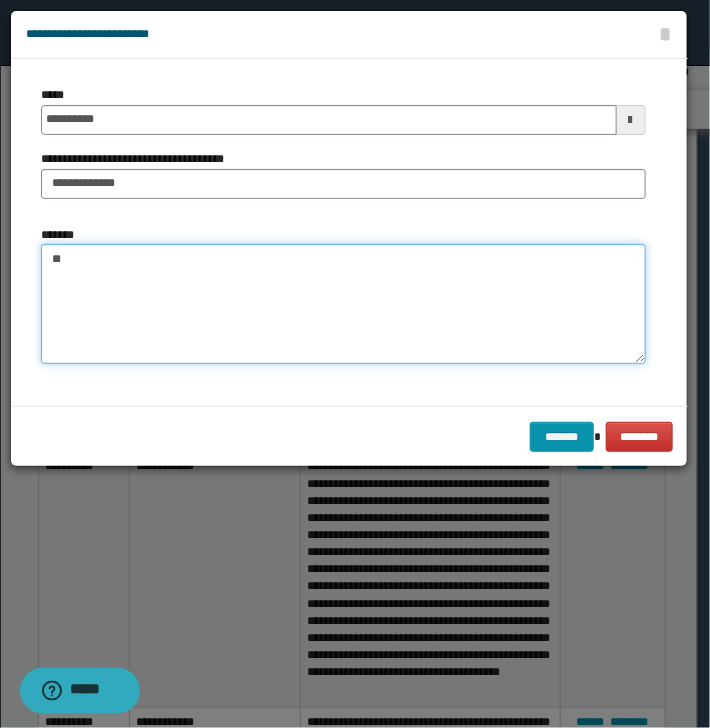 type on "*" 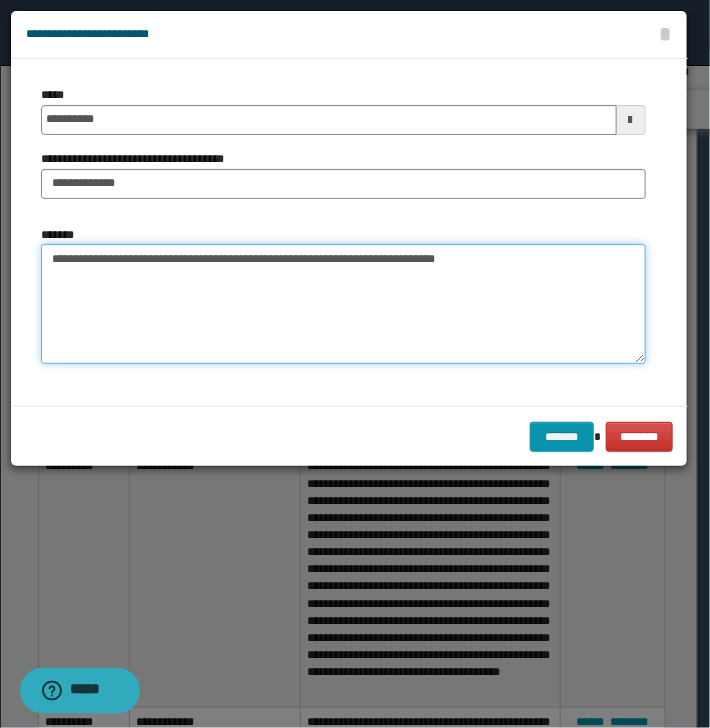 click on "**********" at bounding box center (343, 304) 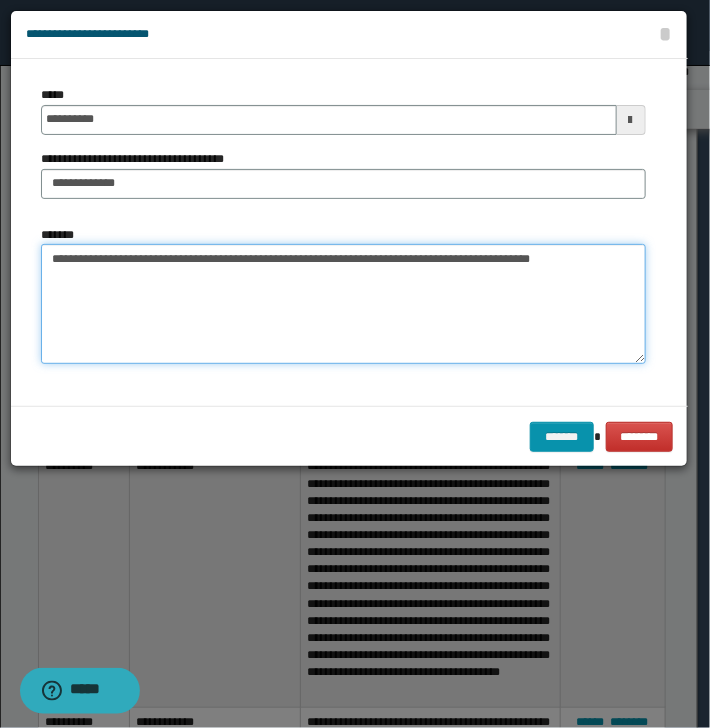 click on "**********" at bounding box center [343, 304] 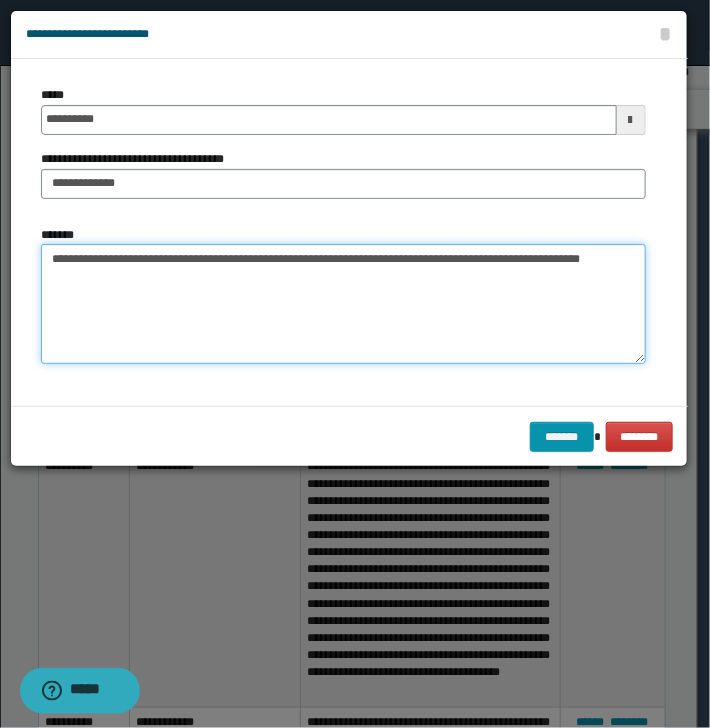 click on "**********" at bounding box center [343, 304] 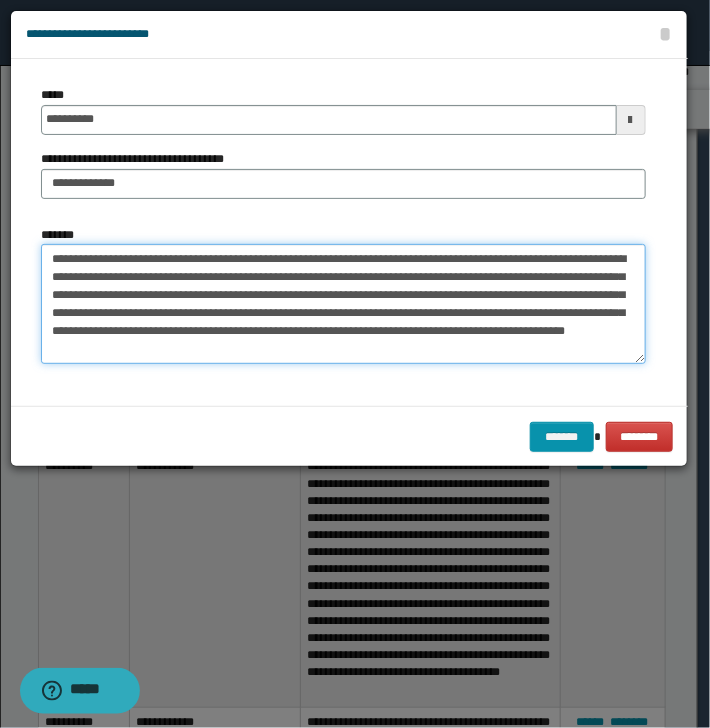 click on "**********" at bounding box center (343, 304) 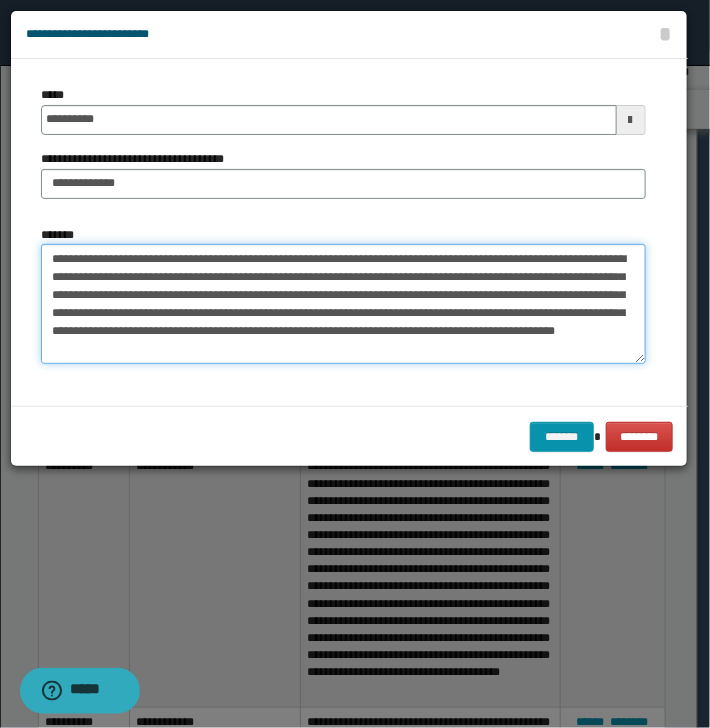 click on "**********" at bounding box center (343, 304) 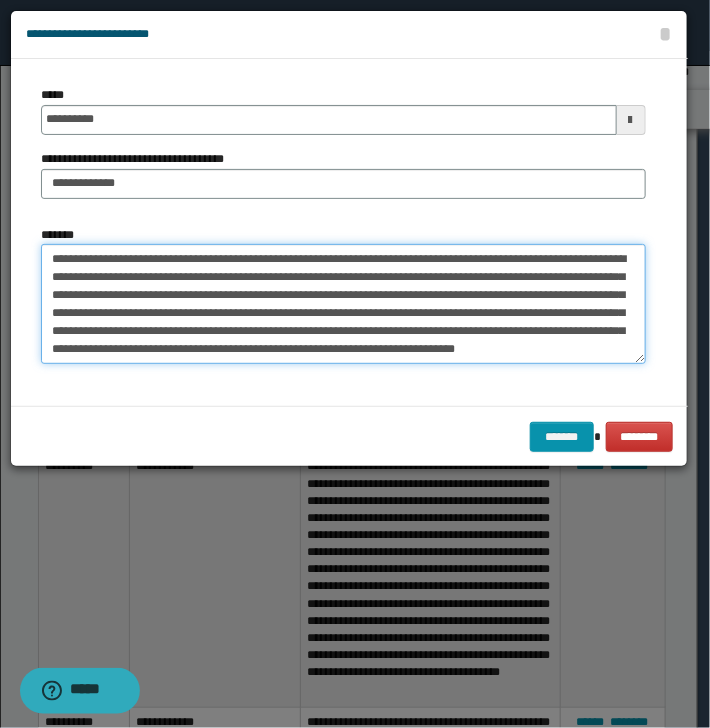scroll, scrollTop: 17, scrollLeft: 0, axis: vertical 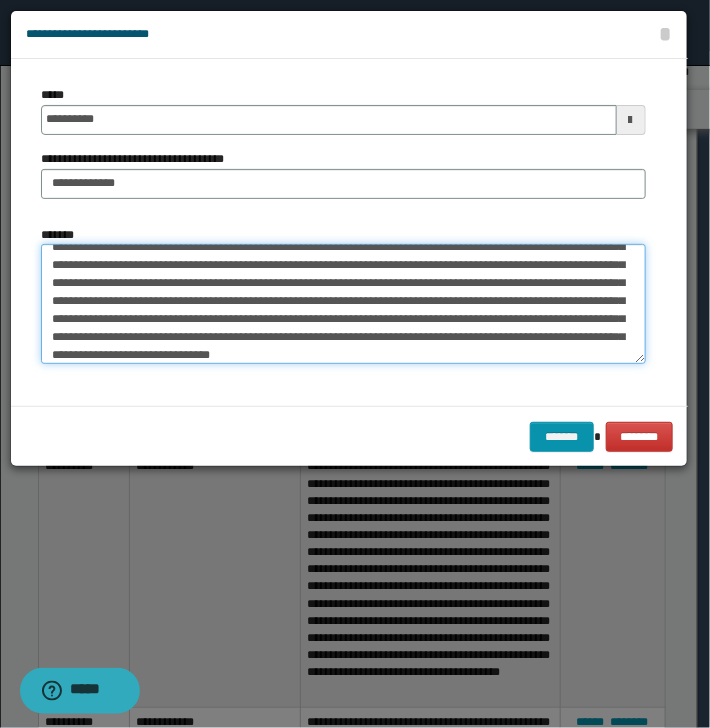 click on "**********" at bounding box center (343, 304) 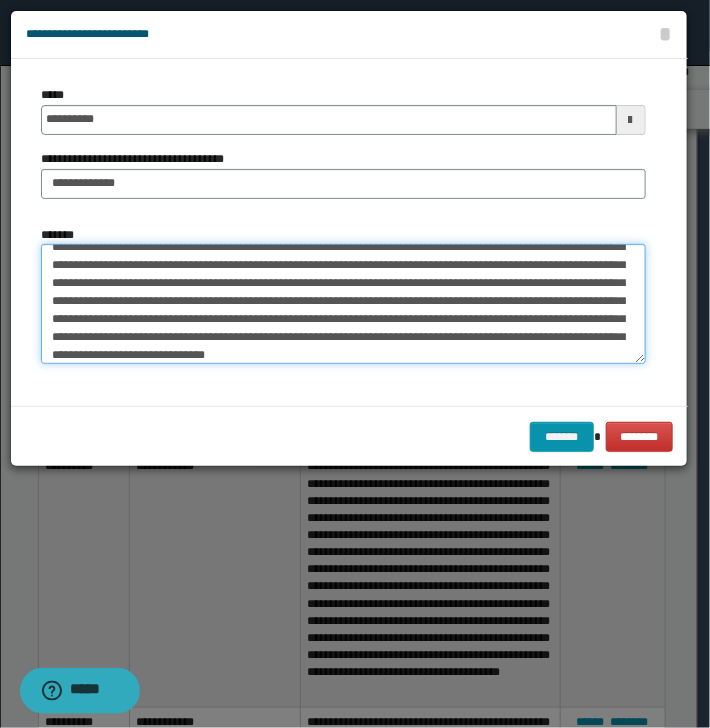 scroll, scrollTop: 36, scrollLeft: 0, axis: vertical 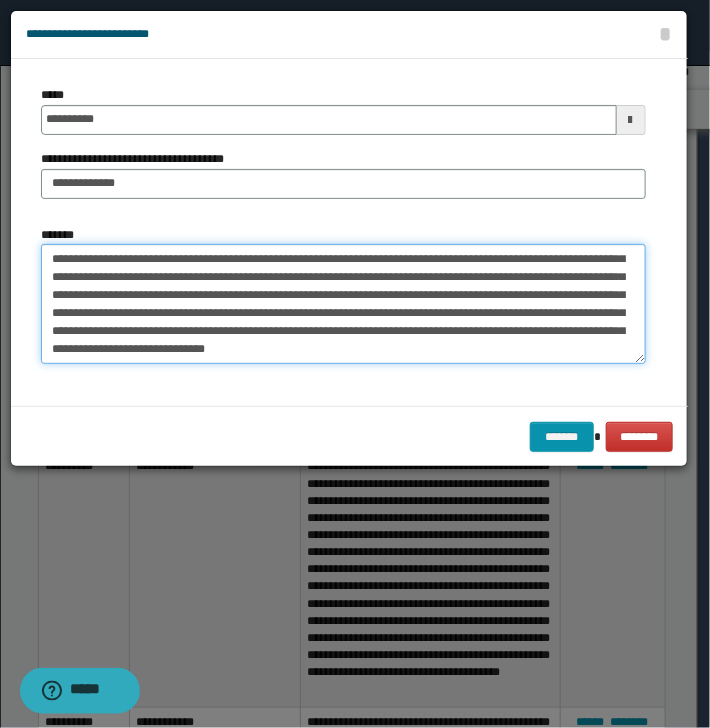 click on "**********" at bounding box center [343, 304] 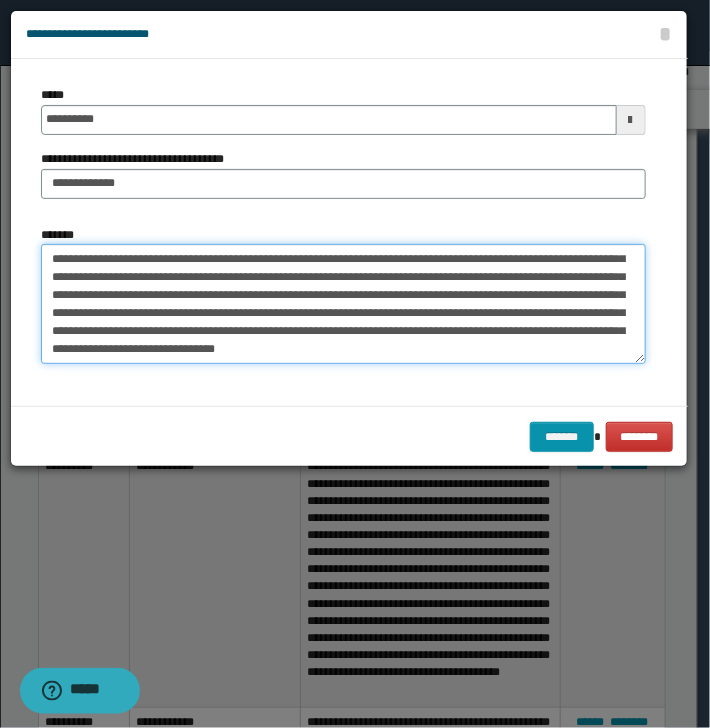 scroll, scrollTop: 48, scrollLeft: 0, axis: vertical 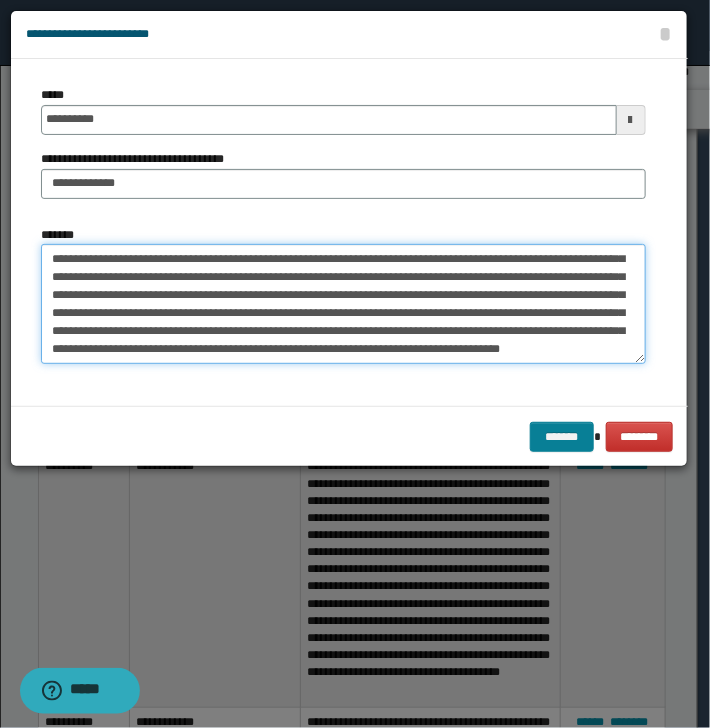 type on "**********" 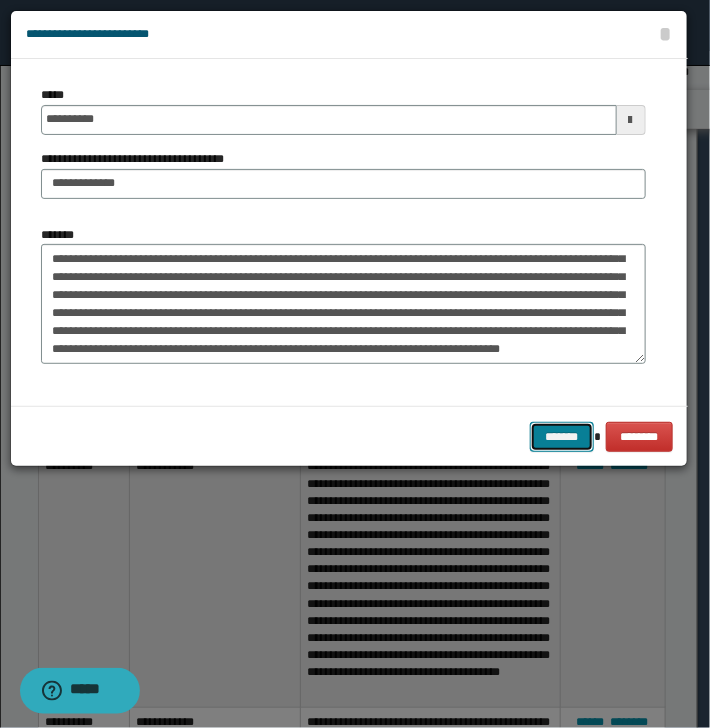 click on "*******" at bounding box center [562, 437] 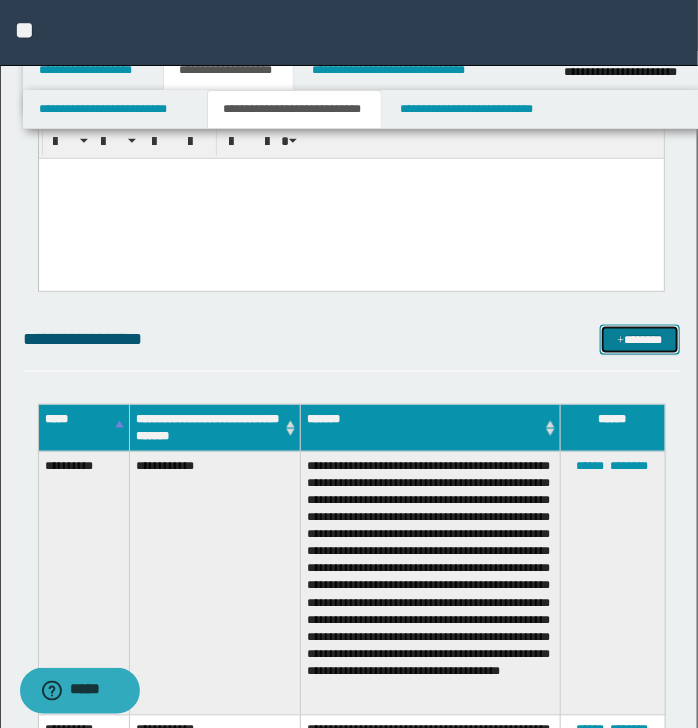 click on "*******" at bounding box center [639, 340] 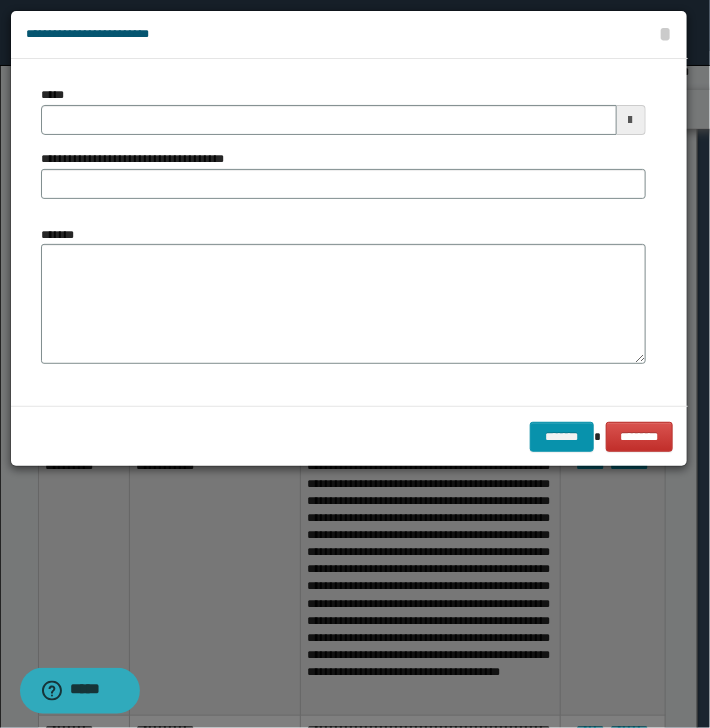 scroll, scrollTop: 0, scrollLeft: 0, axis: both 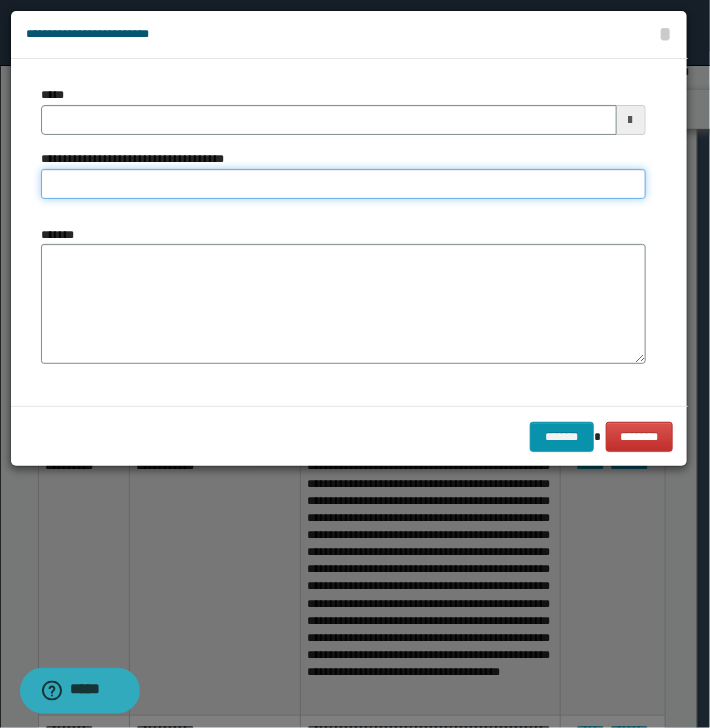 click on "**********" at bounding box center [343, 184] 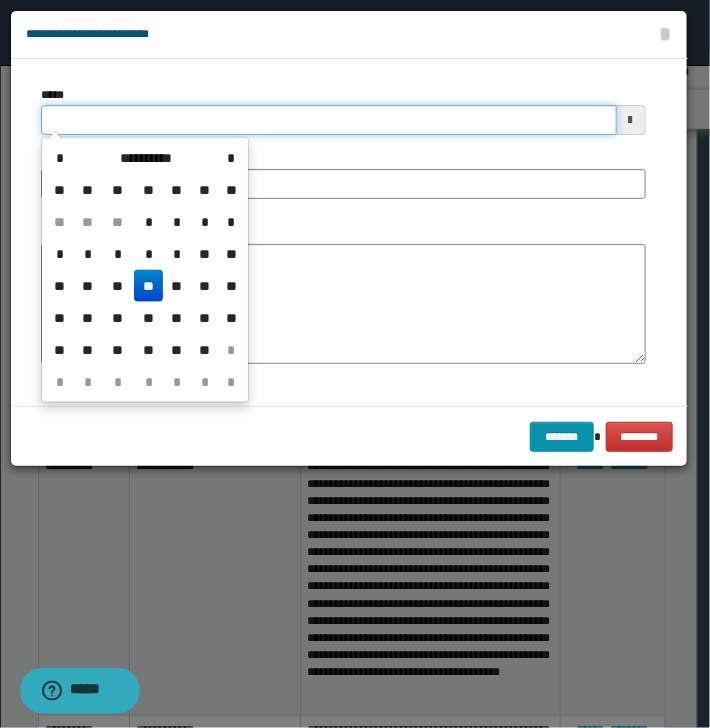 click on "*****" at bounding box center (329, 120) 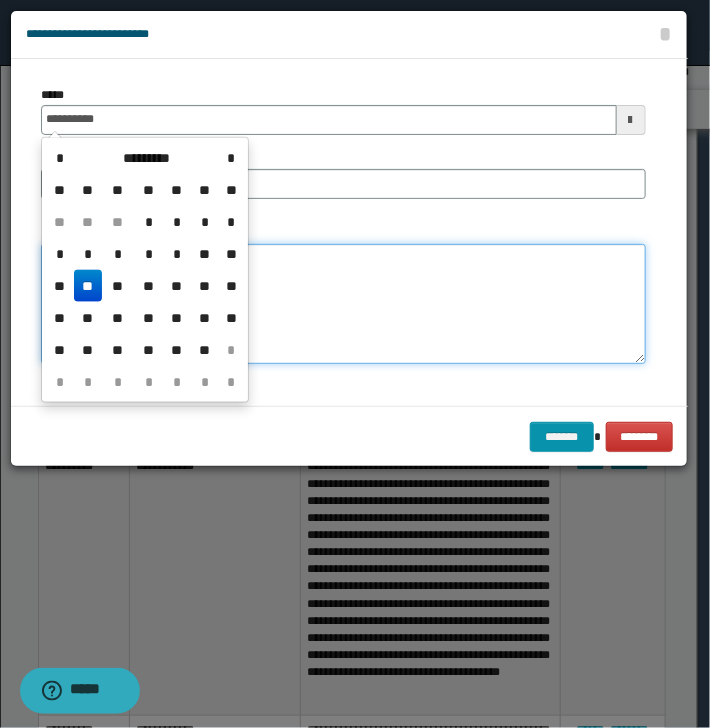 type on "**********" 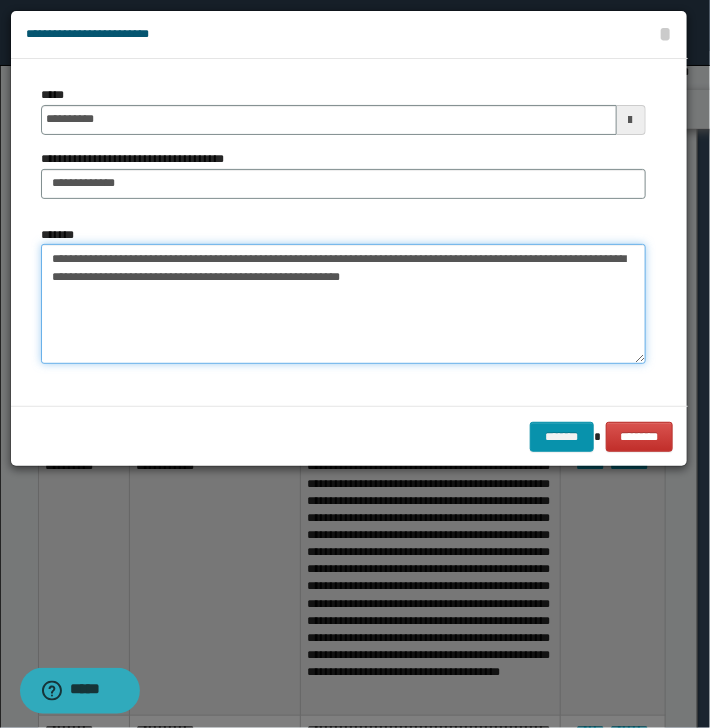 type on "**********" 